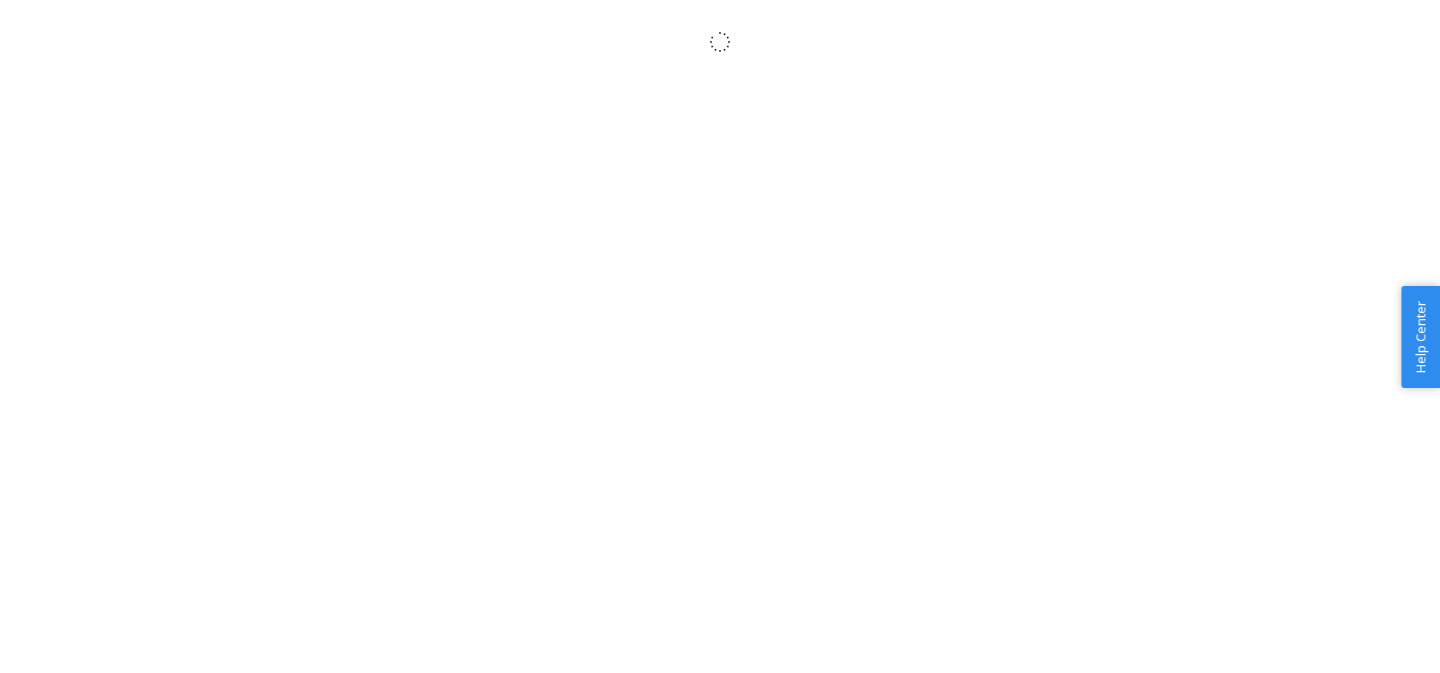 scroll, scrollTop: 0, scrollLeft: 0, axis: both 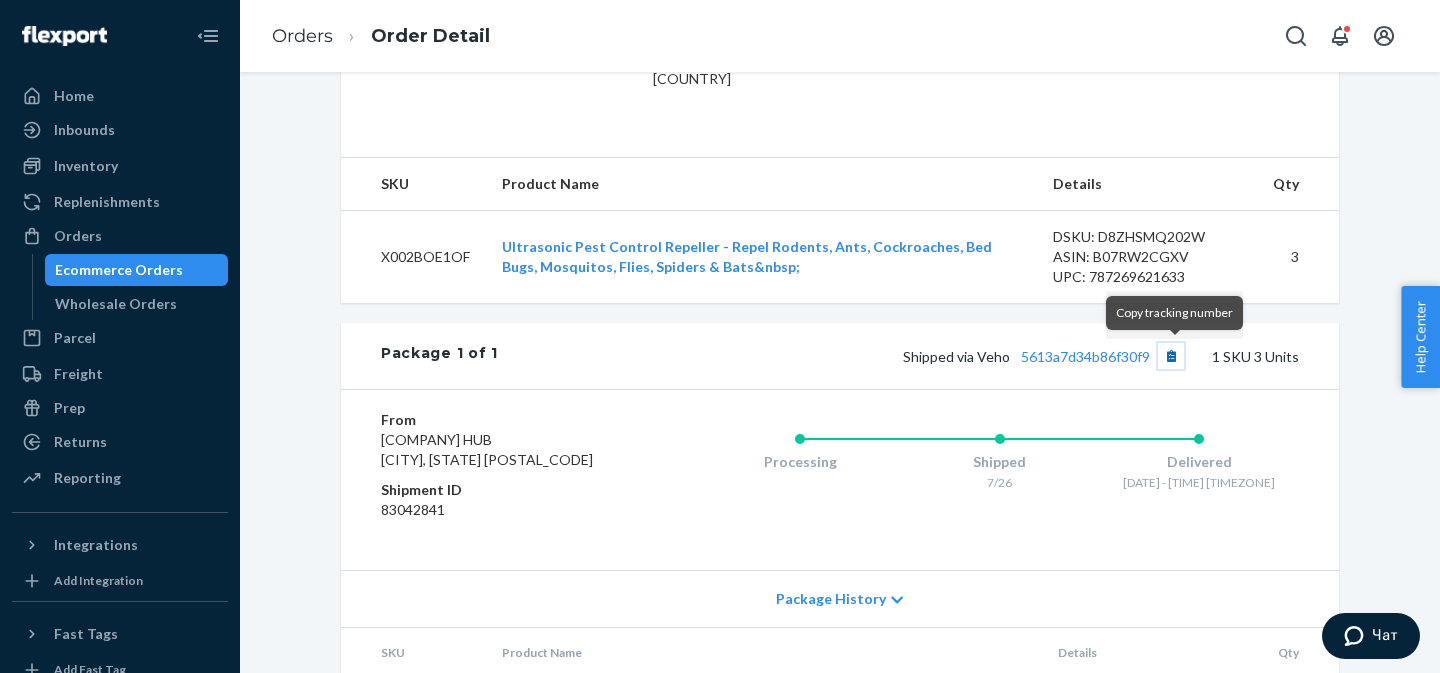 click at bounding box center (1171, 356) 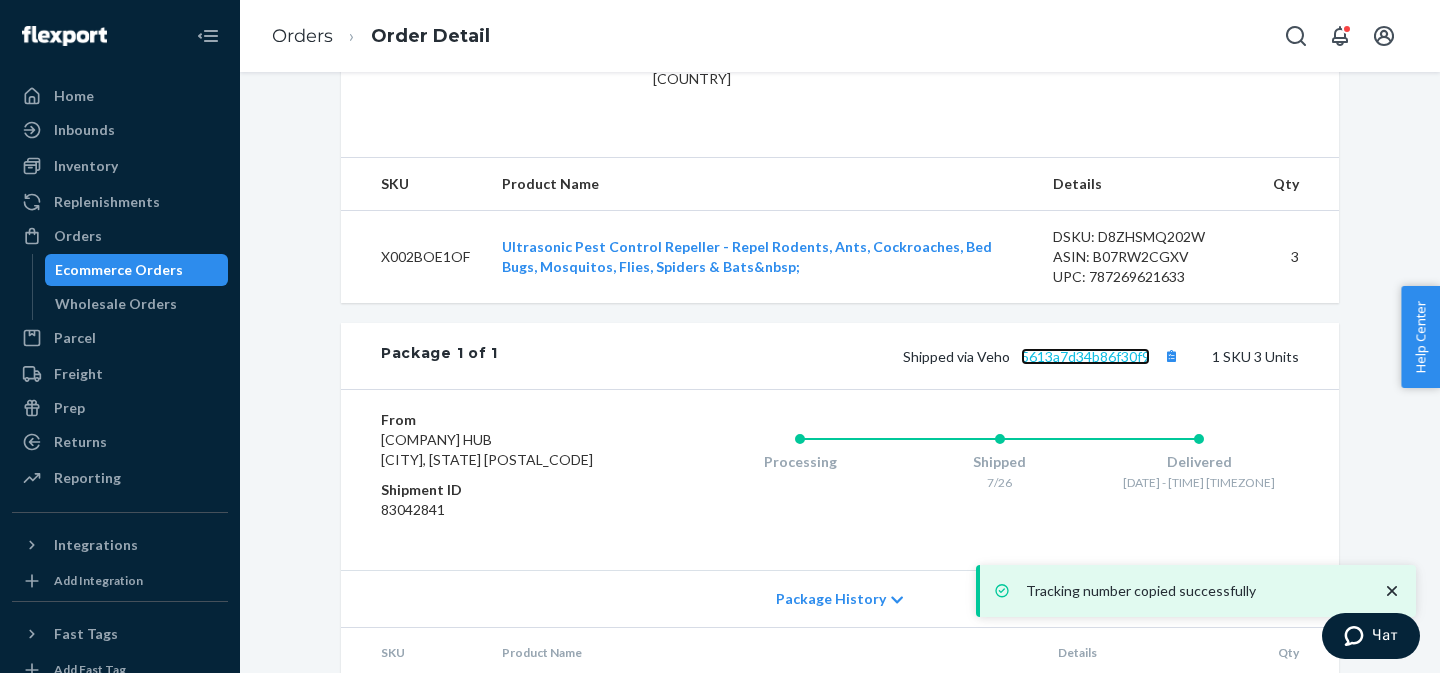 click on "5613a7d34b86f30f9" at bounding box center [1085, 356] 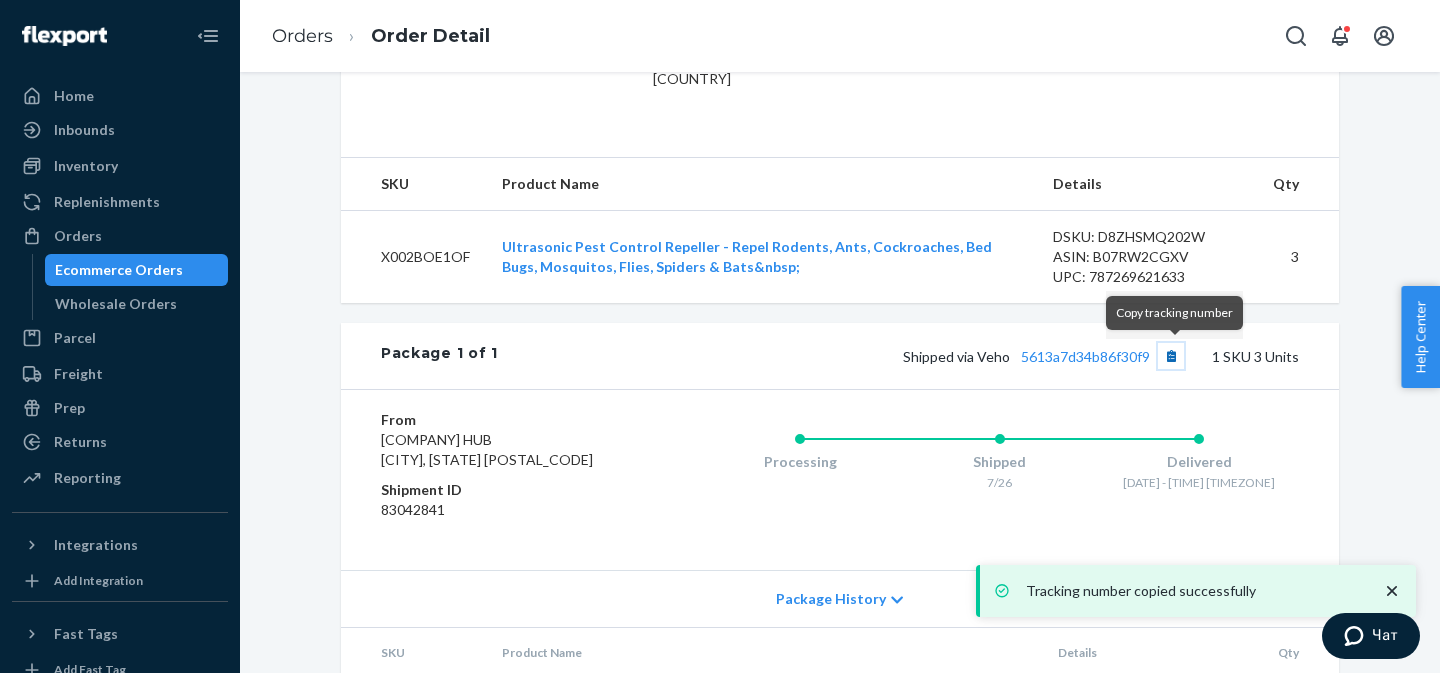 click at bounding box center (1171, 356) 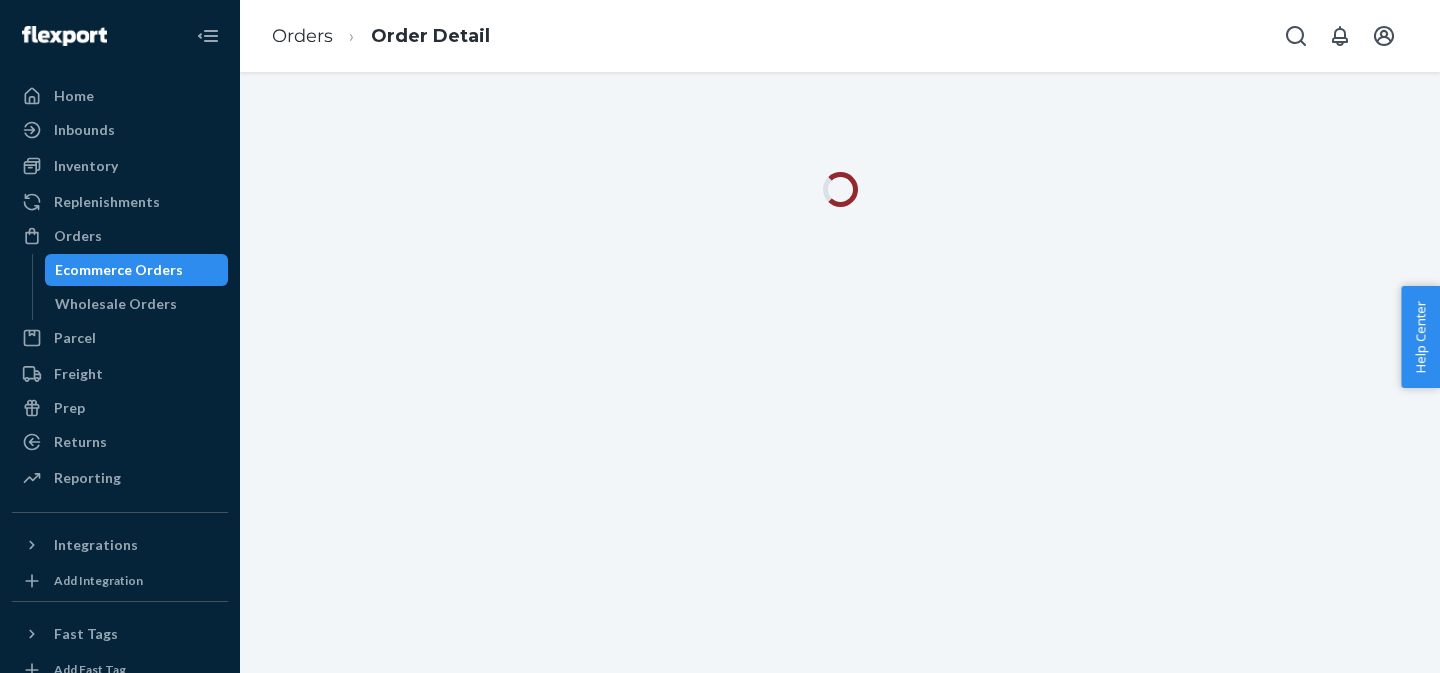 scroll, scrollTop: 0, scrollLeft: 0, axis: both 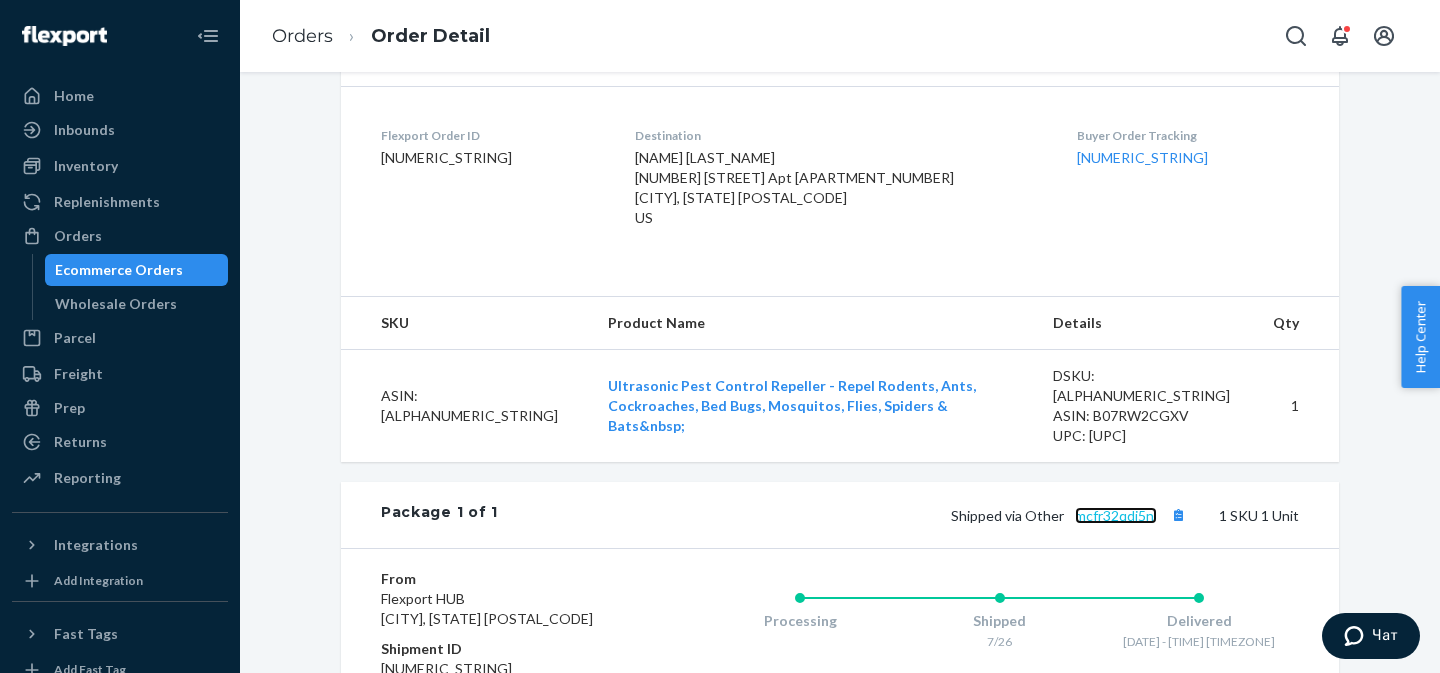 click on "mcfr32qdj5nl" at bounding box center (1116, 515) 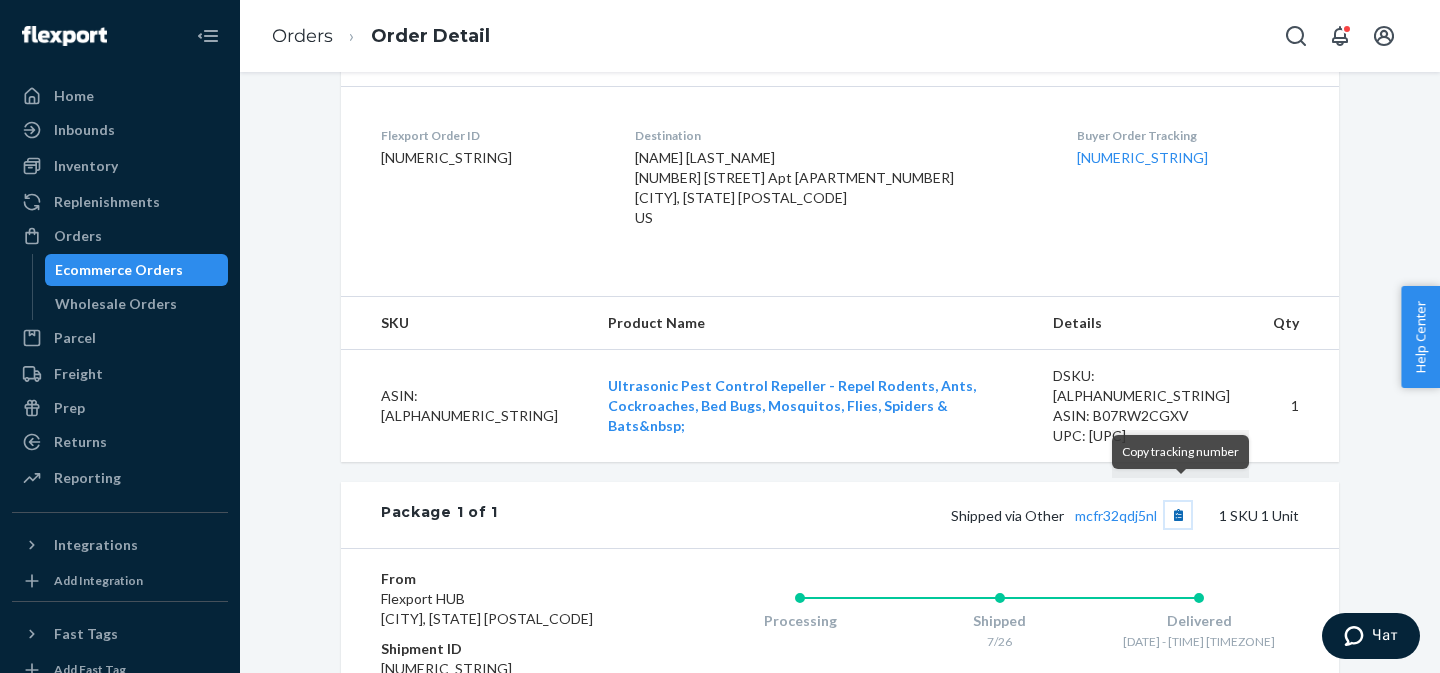 click at bounding box center (1178, 515) 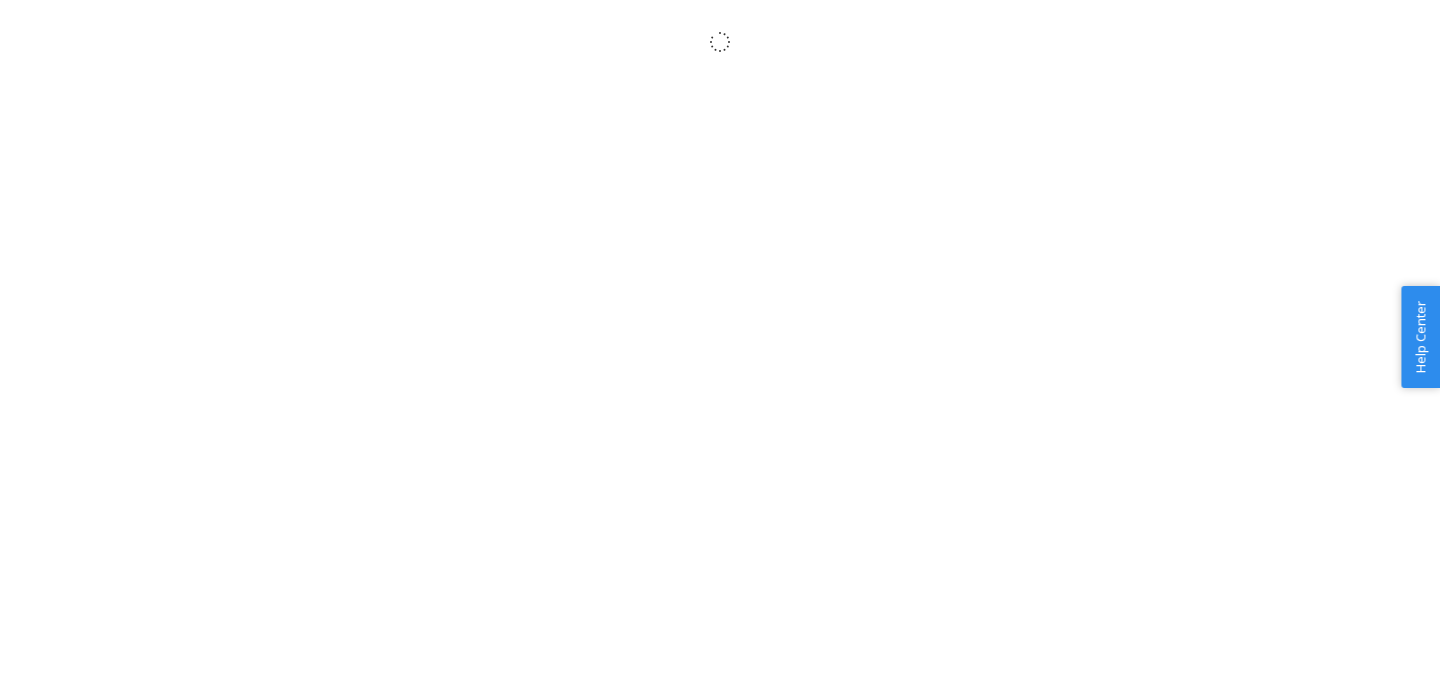 scroll, scrollTop: 0, scrollLeft: 0, axis: both 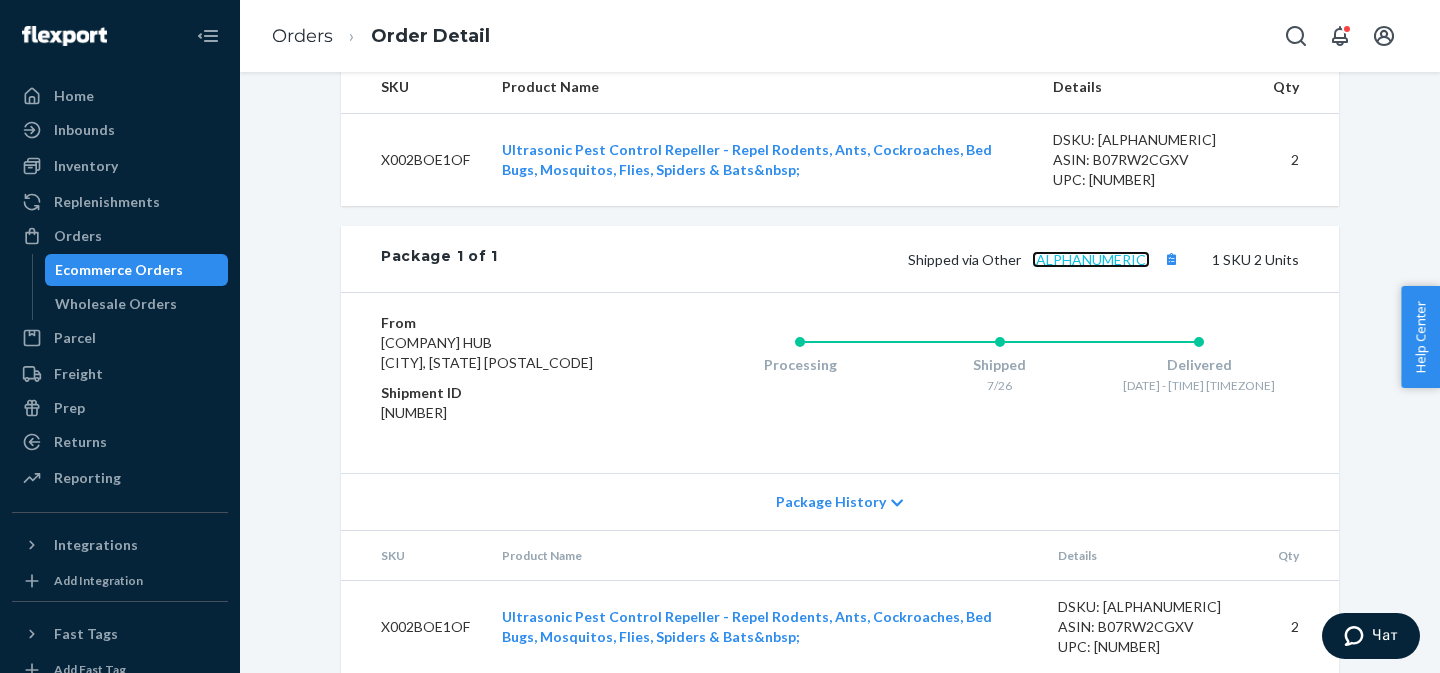 click on "[ALPHANUMERIC]" at bounding box center [1091, 259] 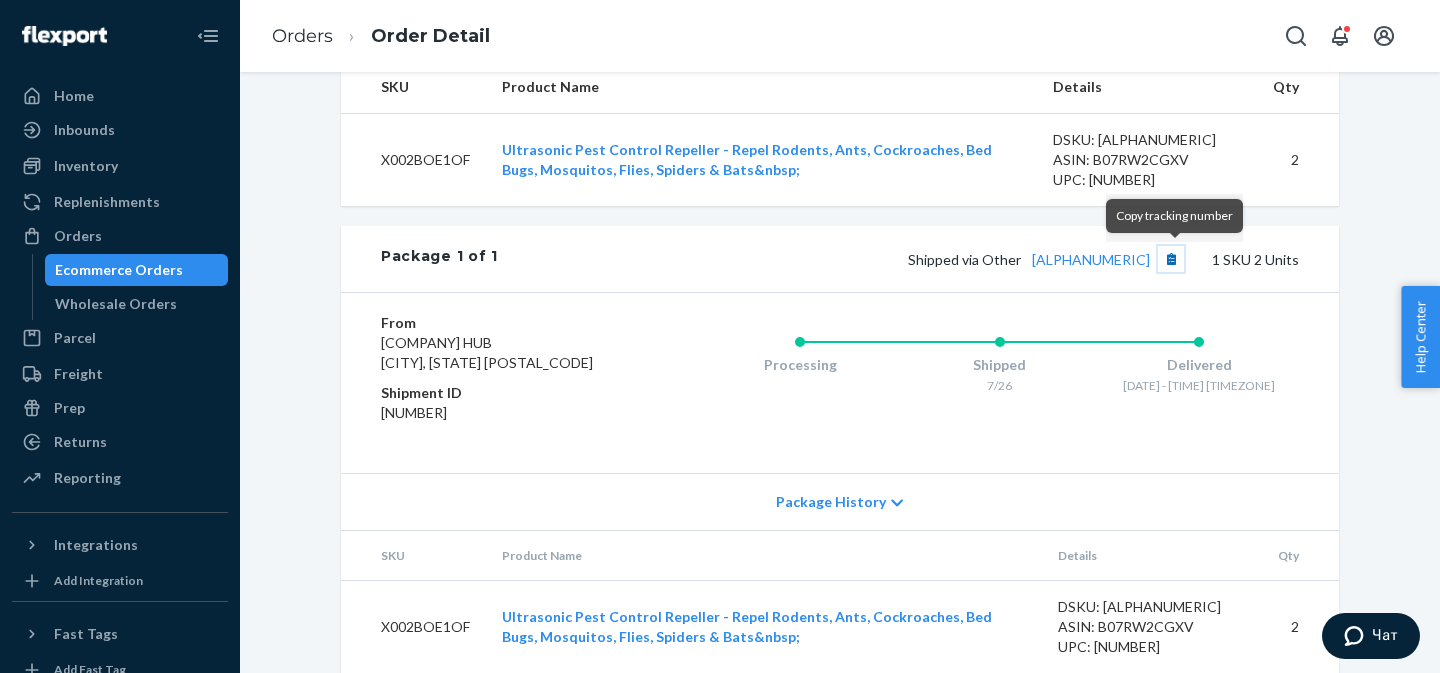 click at bounding box center [1171, 259] 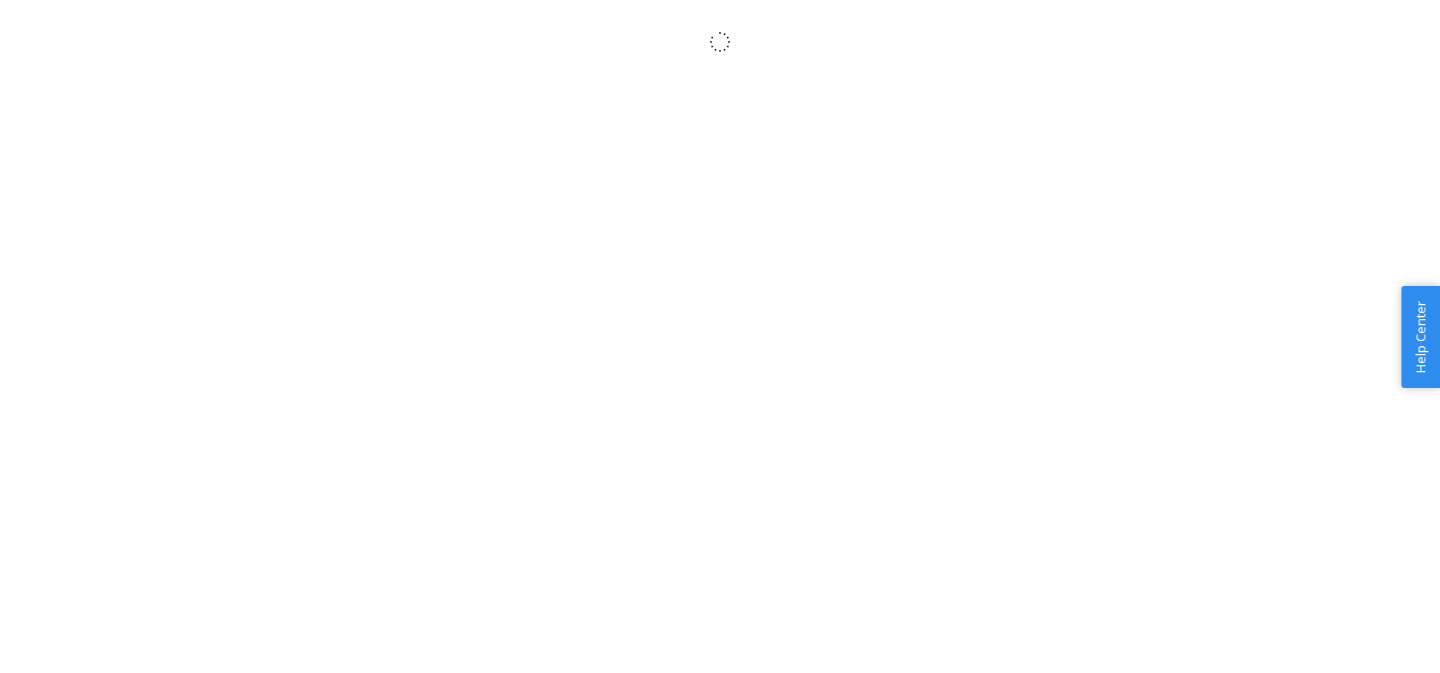 scroll, scrollTop: 0, scrollLeft: 0, axis: both 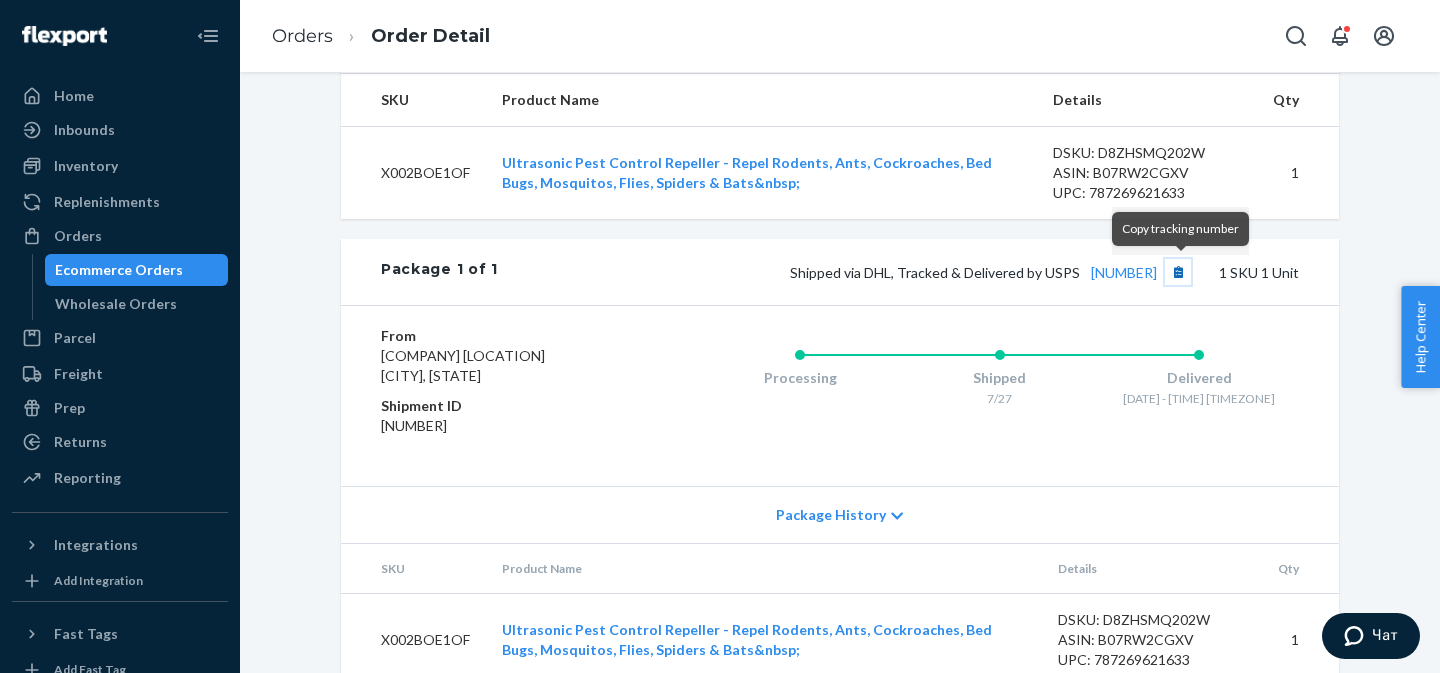 click at bounding box center [1178, 272] 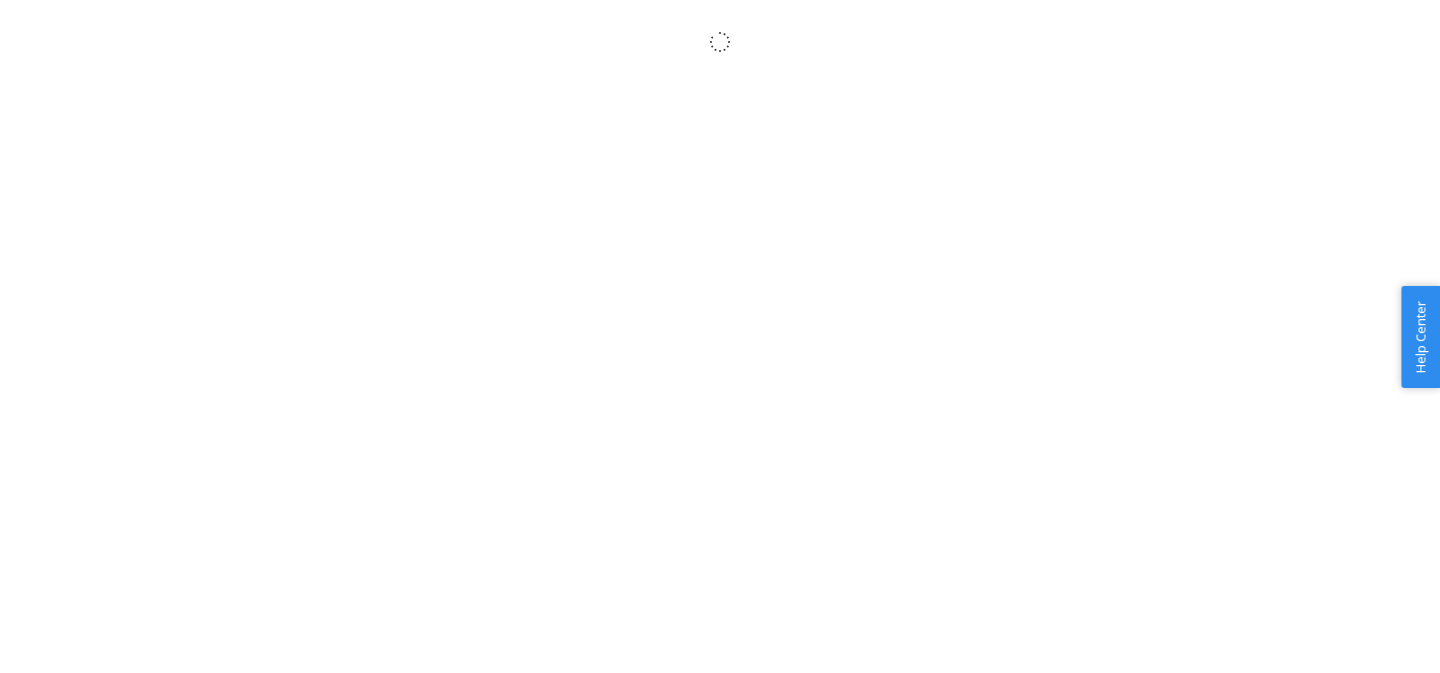 scroll, scrollTop: 0, scrollLeft: 0, axis: both 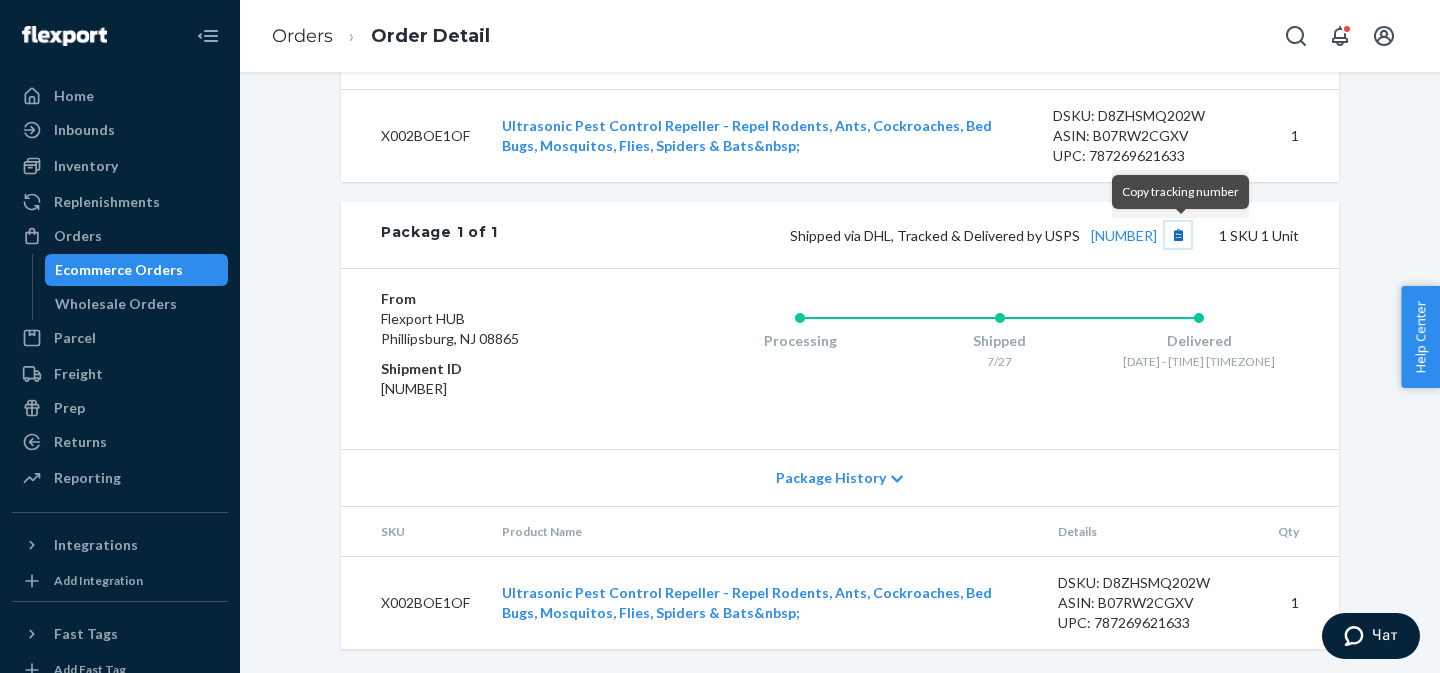click at bounding box center (1178, 235) 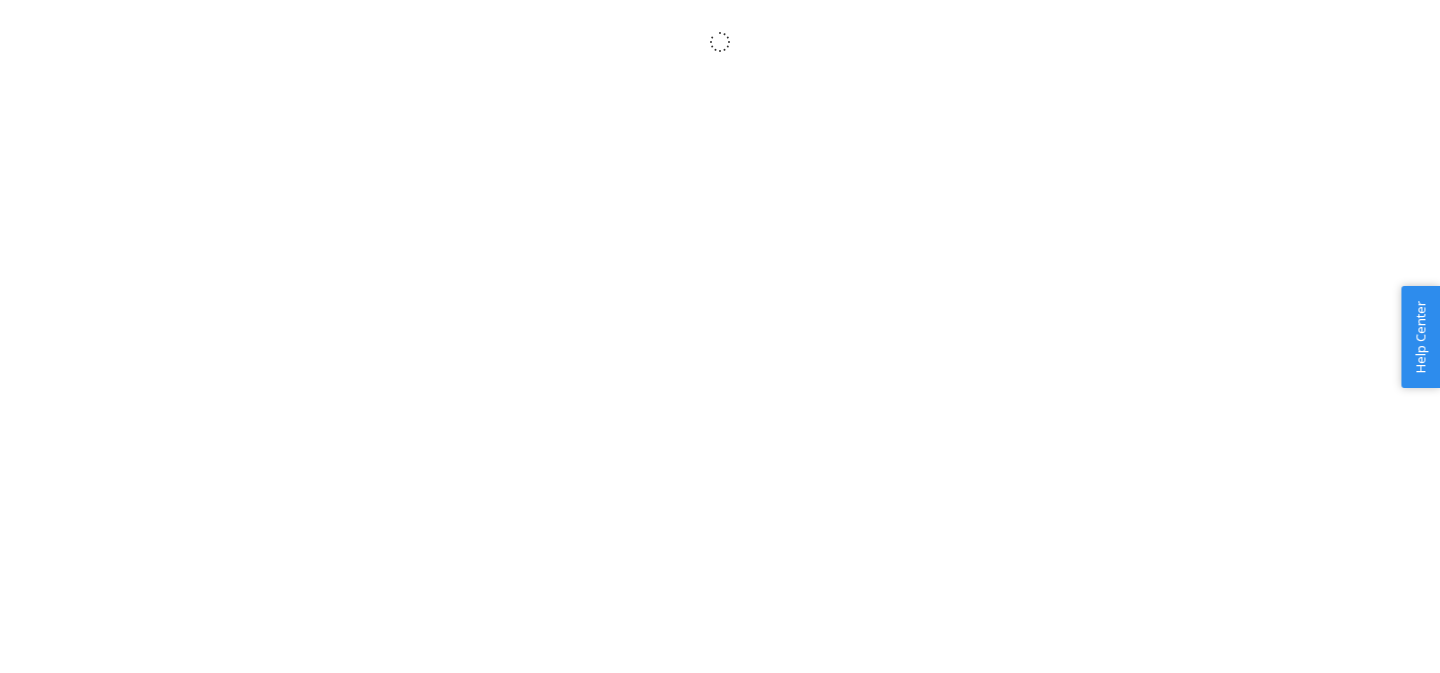 scroll, scrollTop: 0, scrollLeft: 0, axis: both 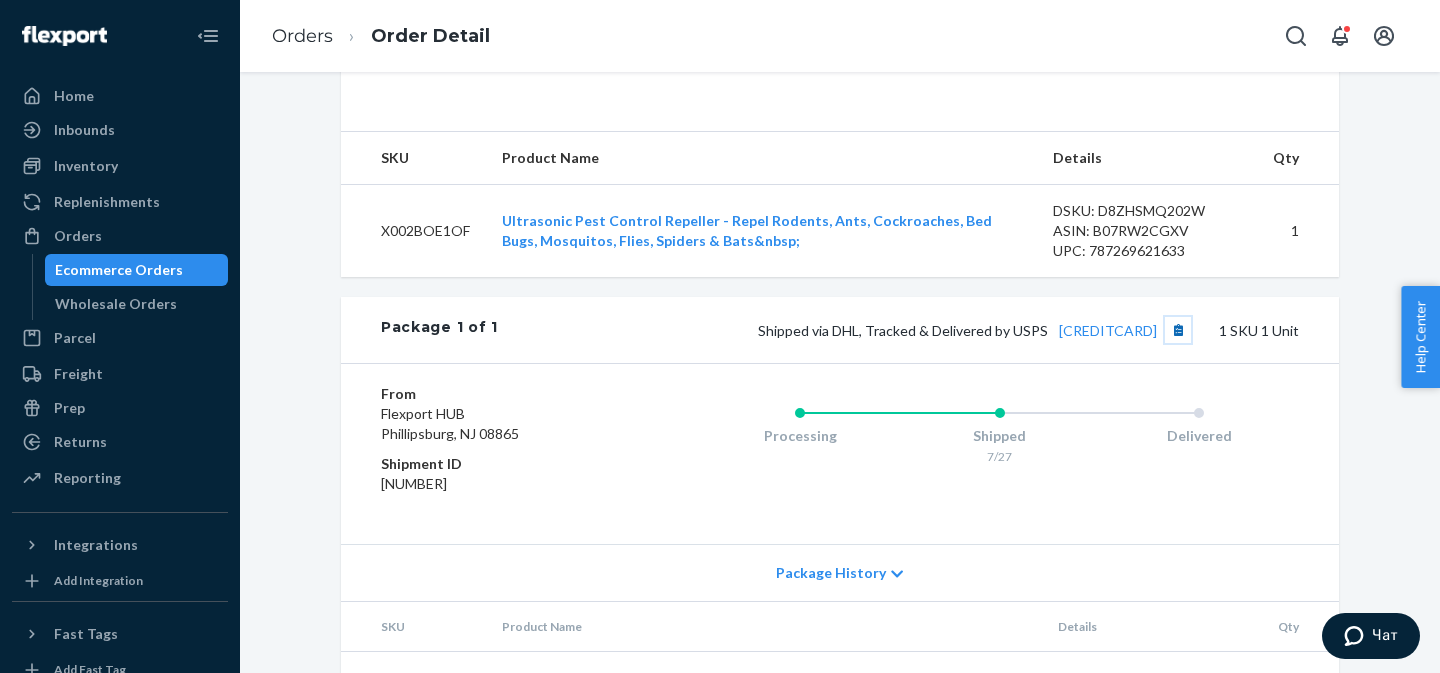 click at bounding box center (1178, 330) 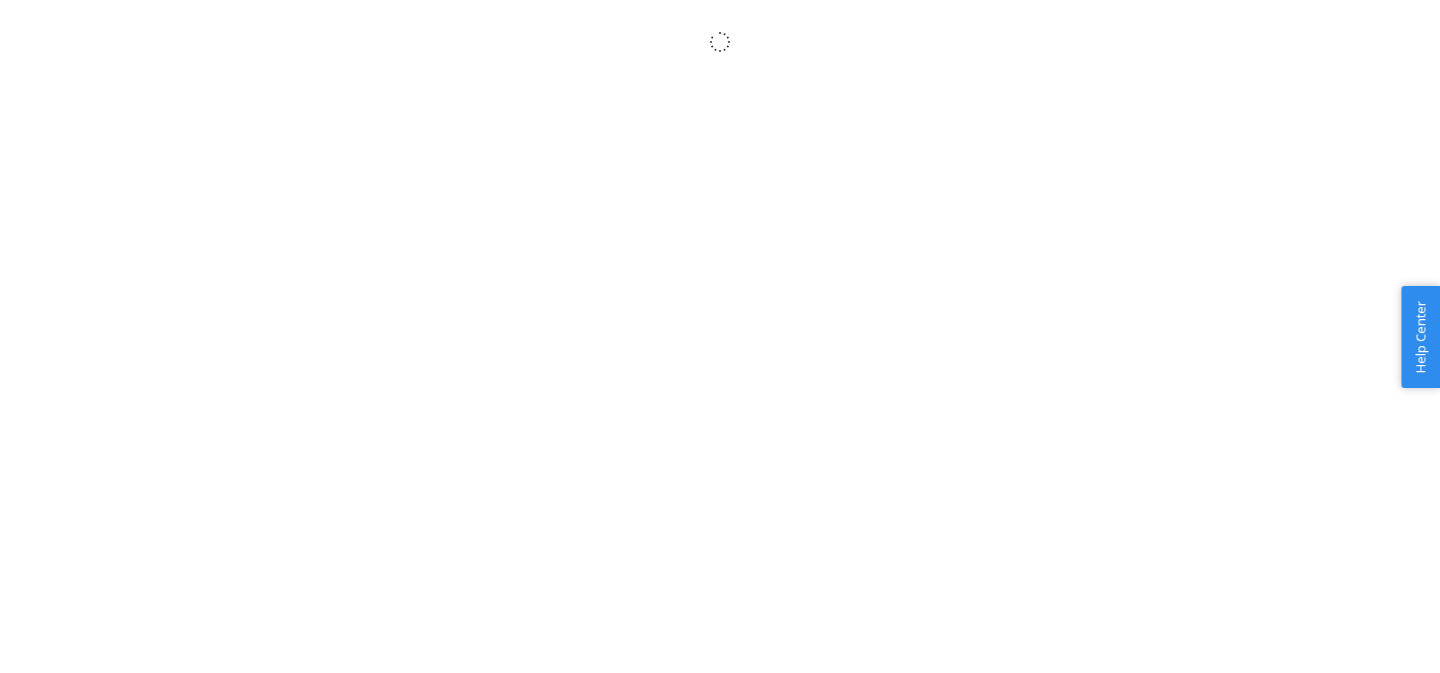 scroll, scrollTop: 0, scrollLeft: 0, axis: both 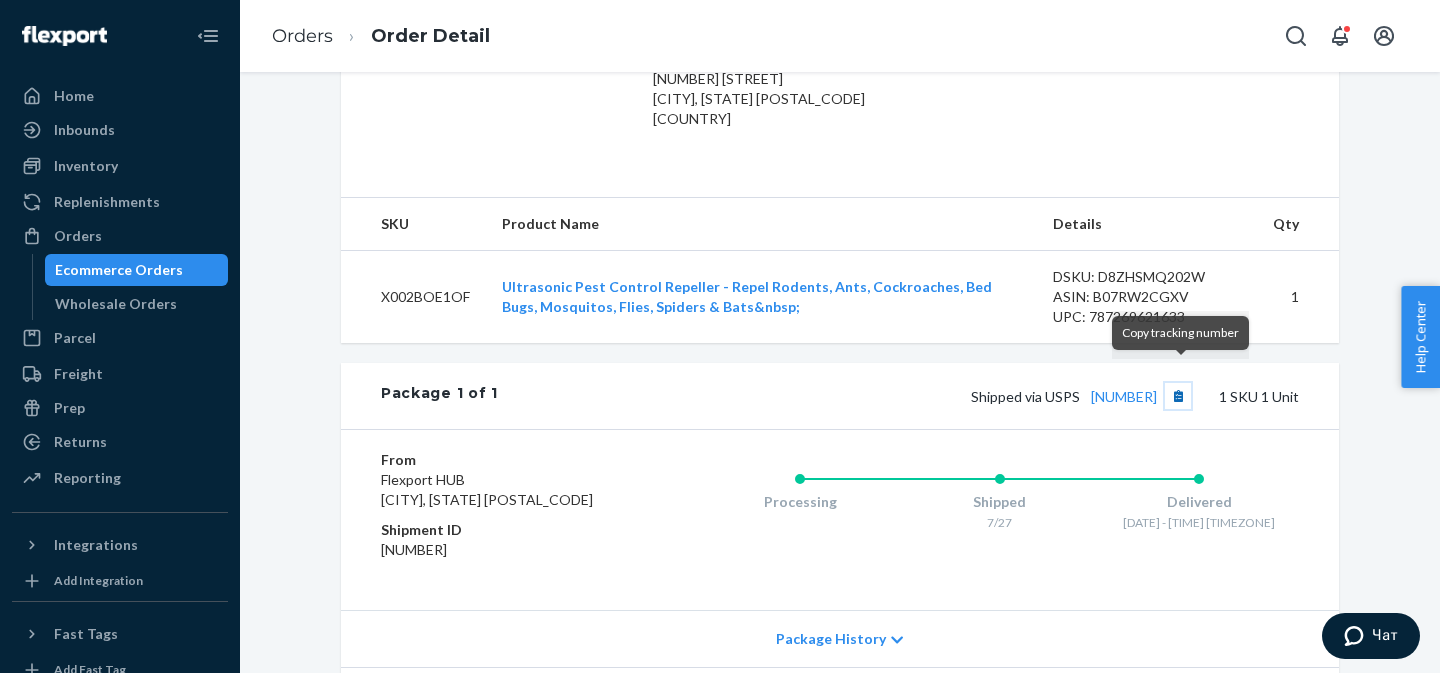click at bounding box center [1178, 396] 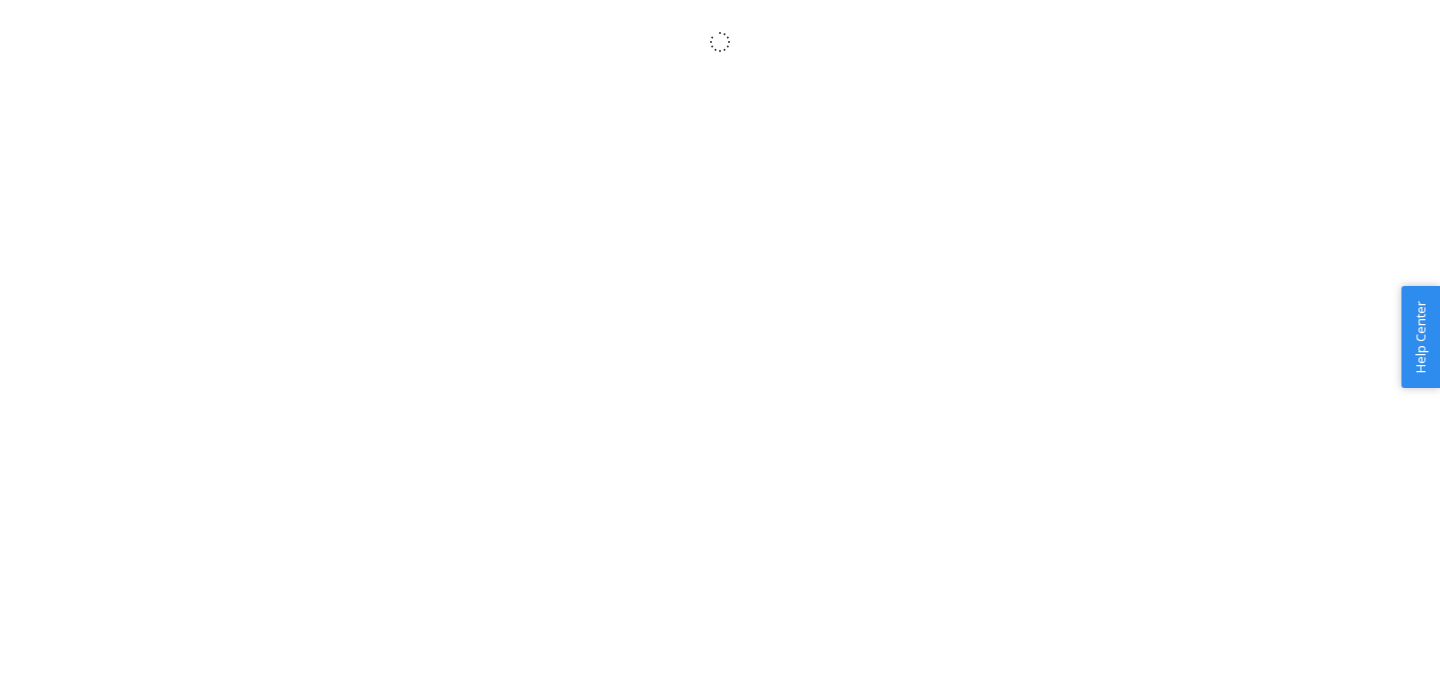 scroll, scrollTop: 22, scrollLeft: 0, axis: vertical 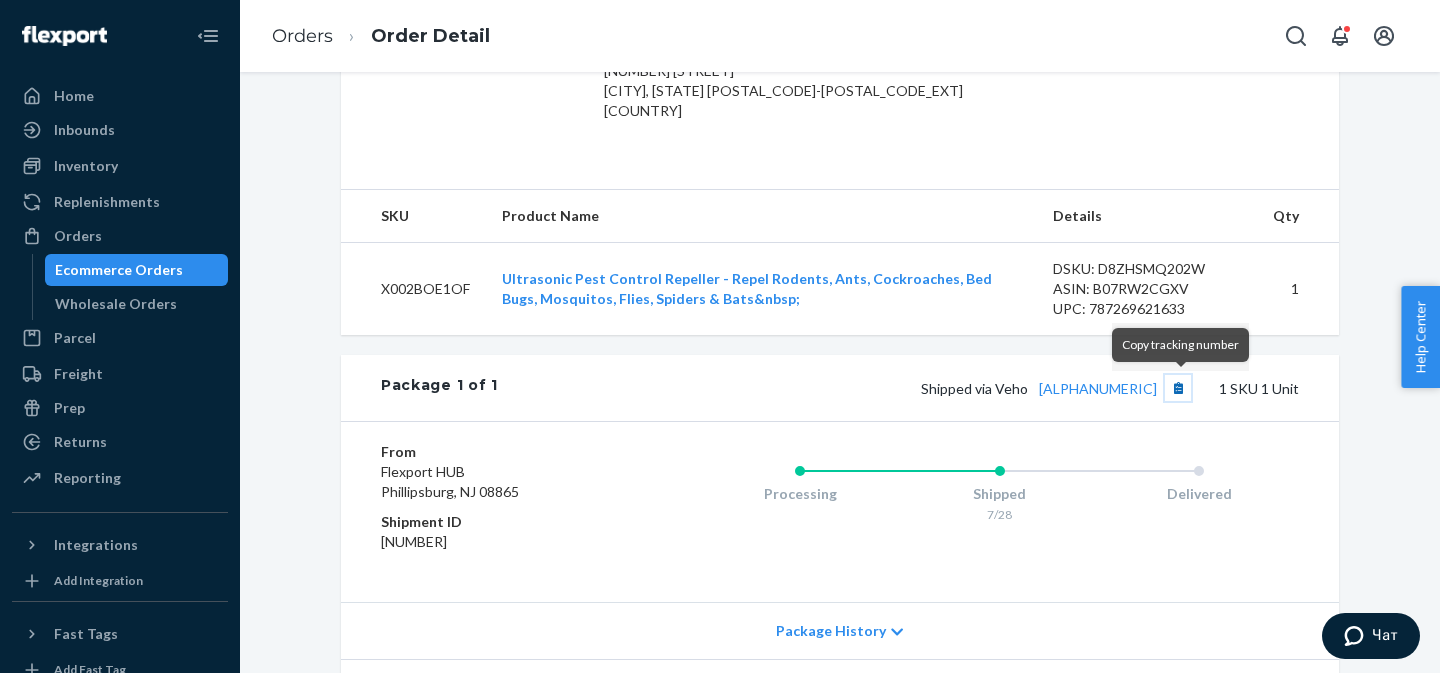 click at bounding box center [1178, 388] 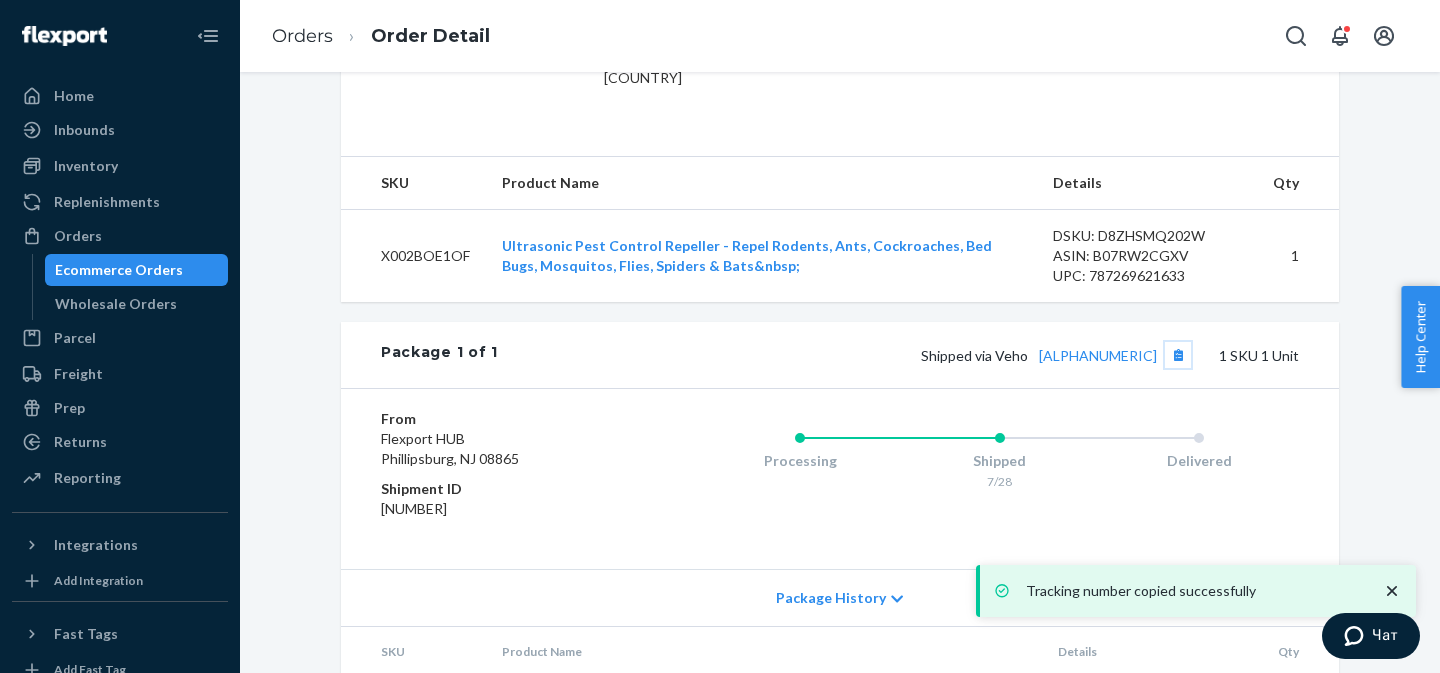 scroll, scrollTop: 614, scrollLeft: 0, axis: vertical 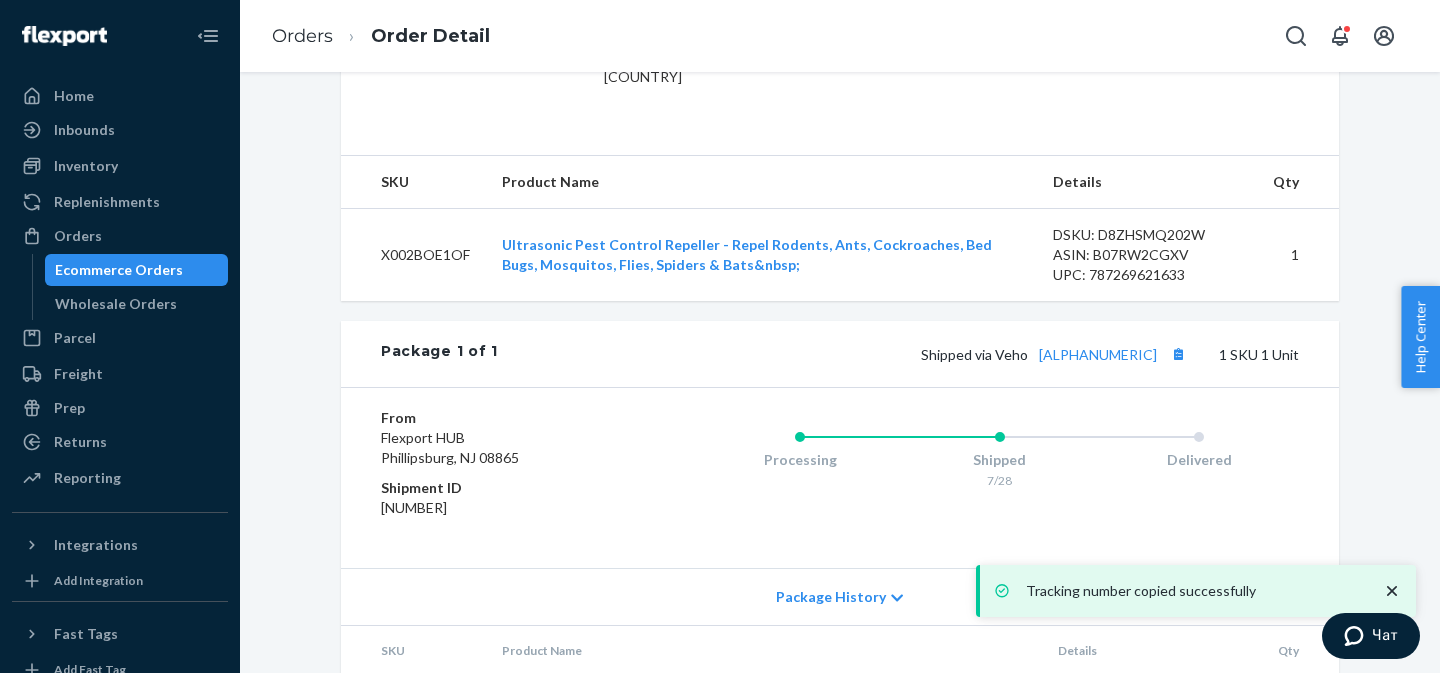click on "Package 1 of 1 Shipped via Veho   dddca142fbdf00cce 1   SKU   1   Unit" at bounding box center (840, 354) 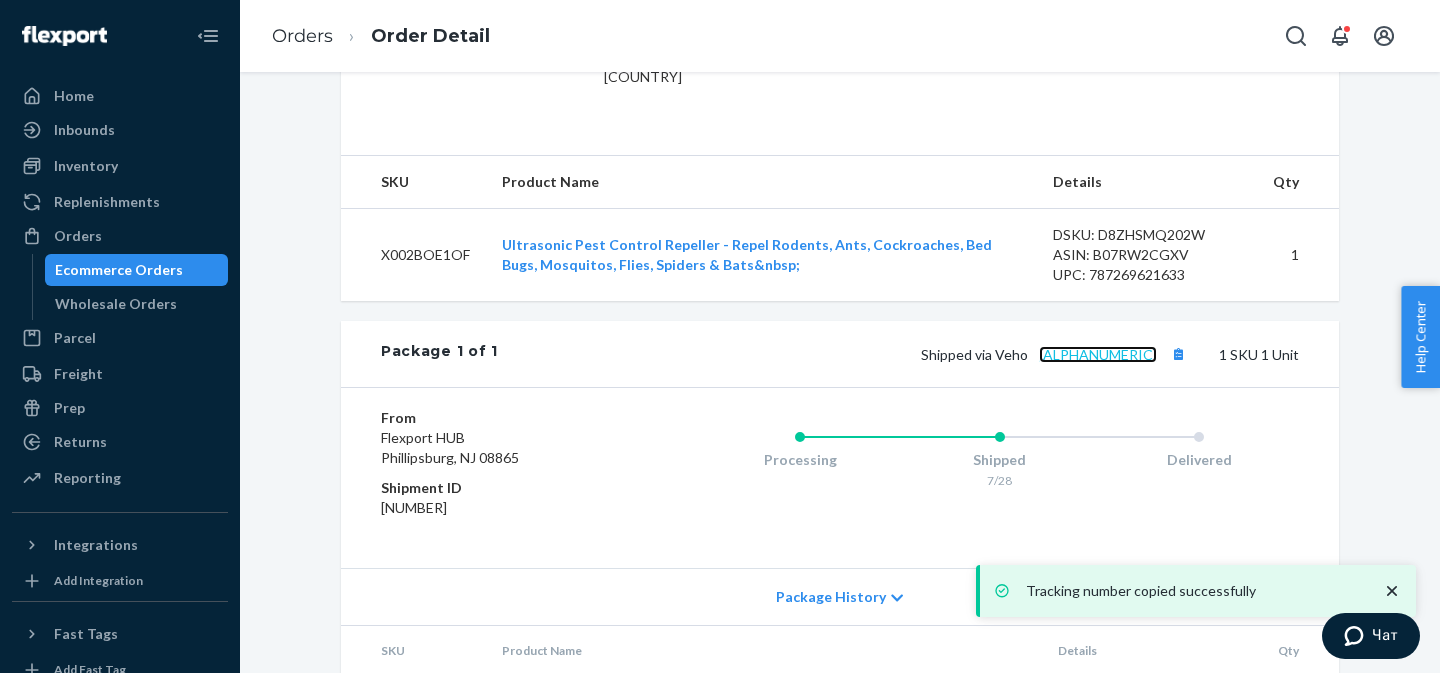 click on "dddca142fbdf00cce" at bounding box center (1098, 354) 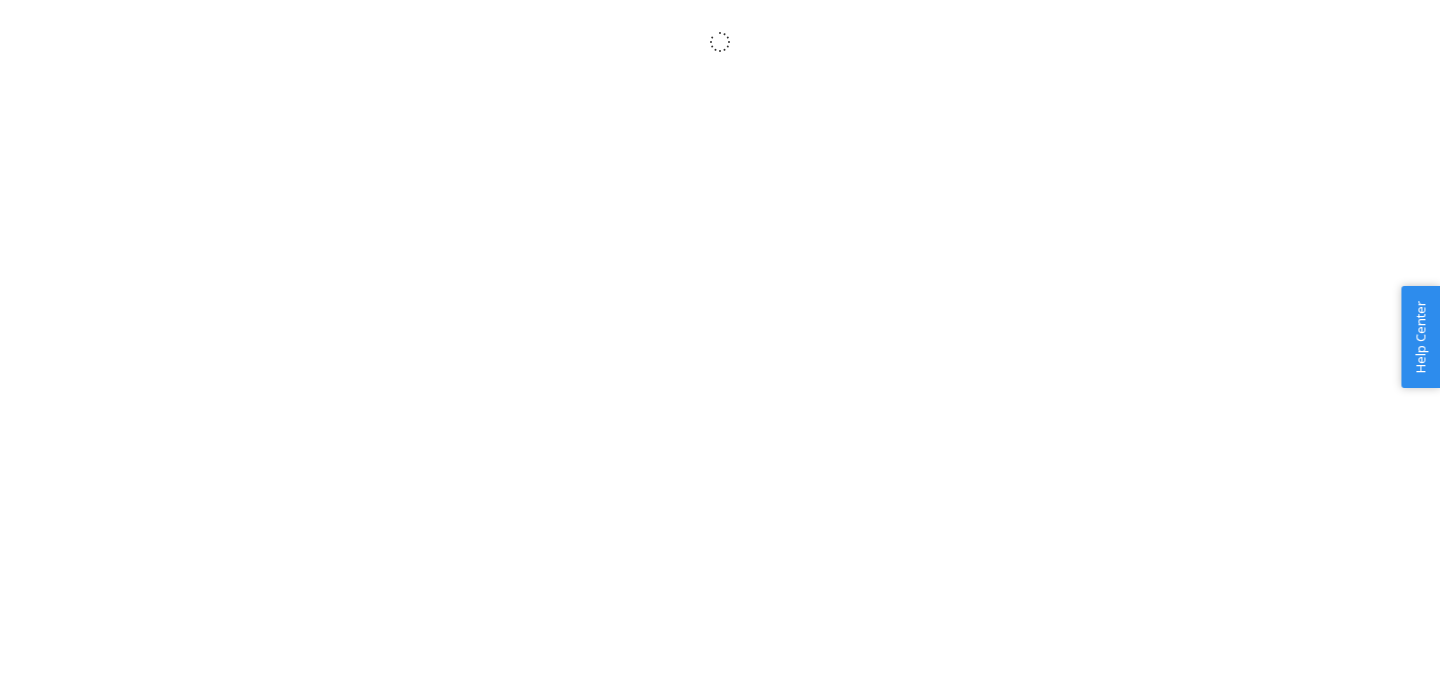 scroll, scrollTop: 0, scrollLeft: 0, axis: both 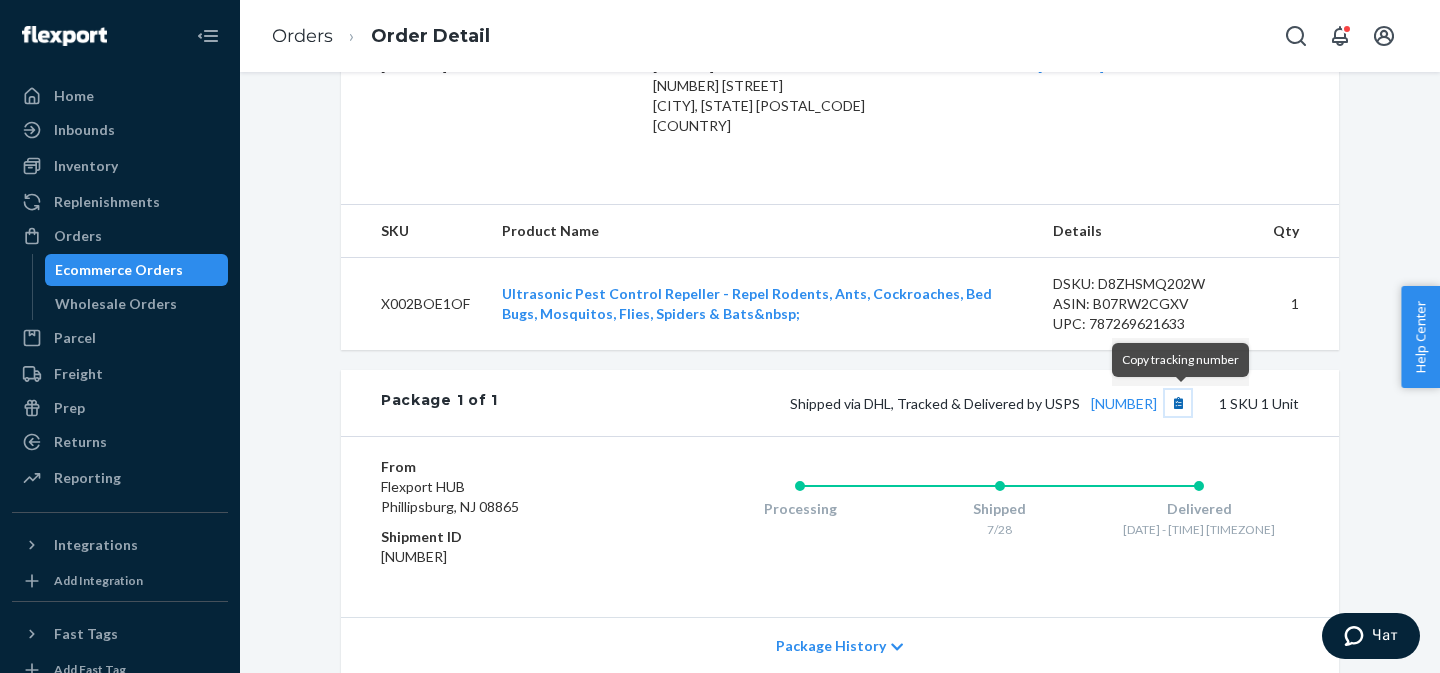 click at bounding box center [1178, 403] 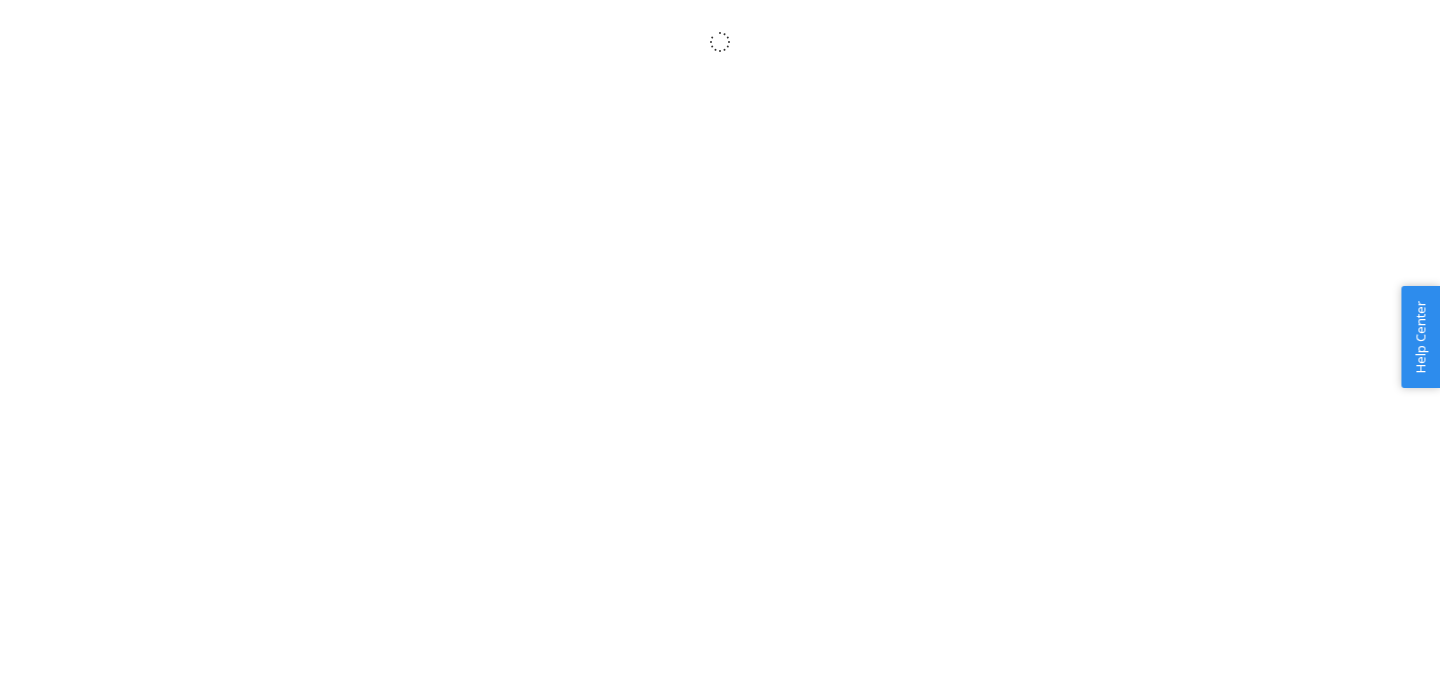 scroll, scrollTop: 0, scrollLeft: 0, axis: both 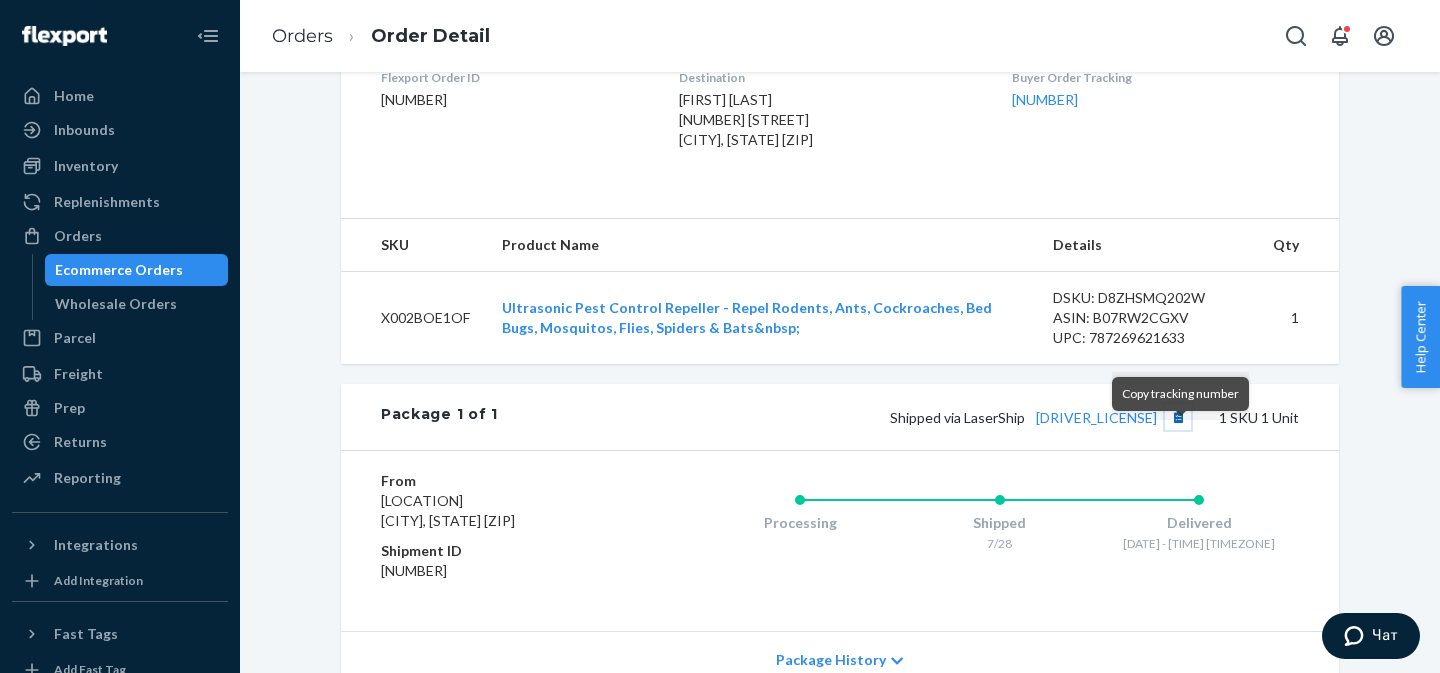 click at bounding box center [1178, 417] 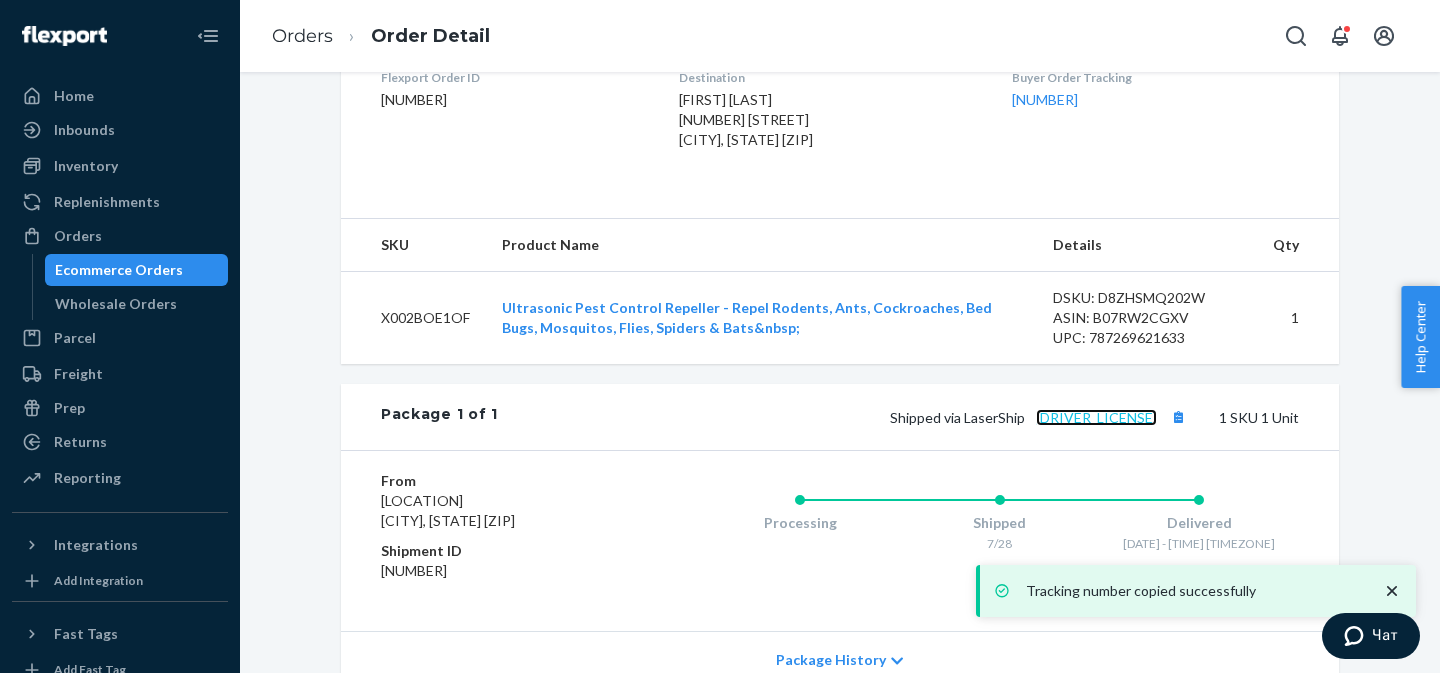 click on "1LSCYM1005A20NJ" at bounding box center (1096, 417) 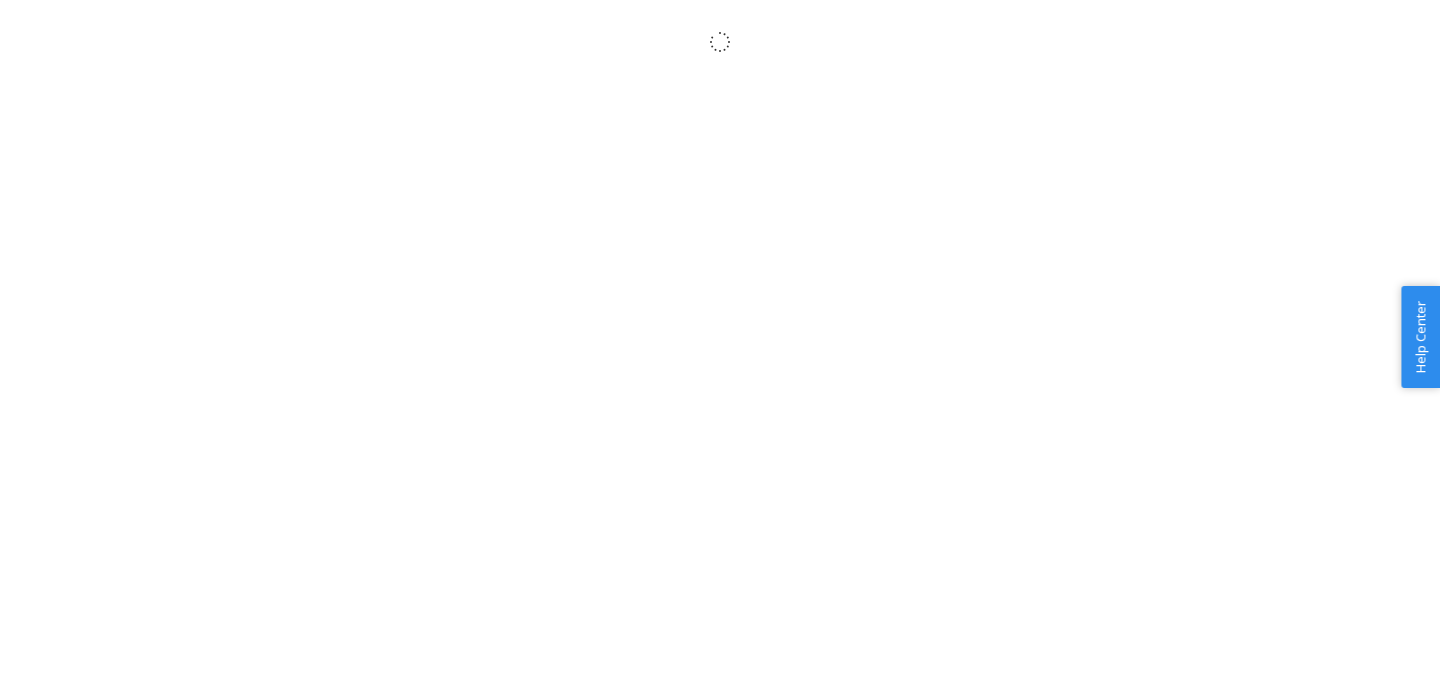 scroll, scrollTop: 4, scrollLeft: 0, axis: vertical 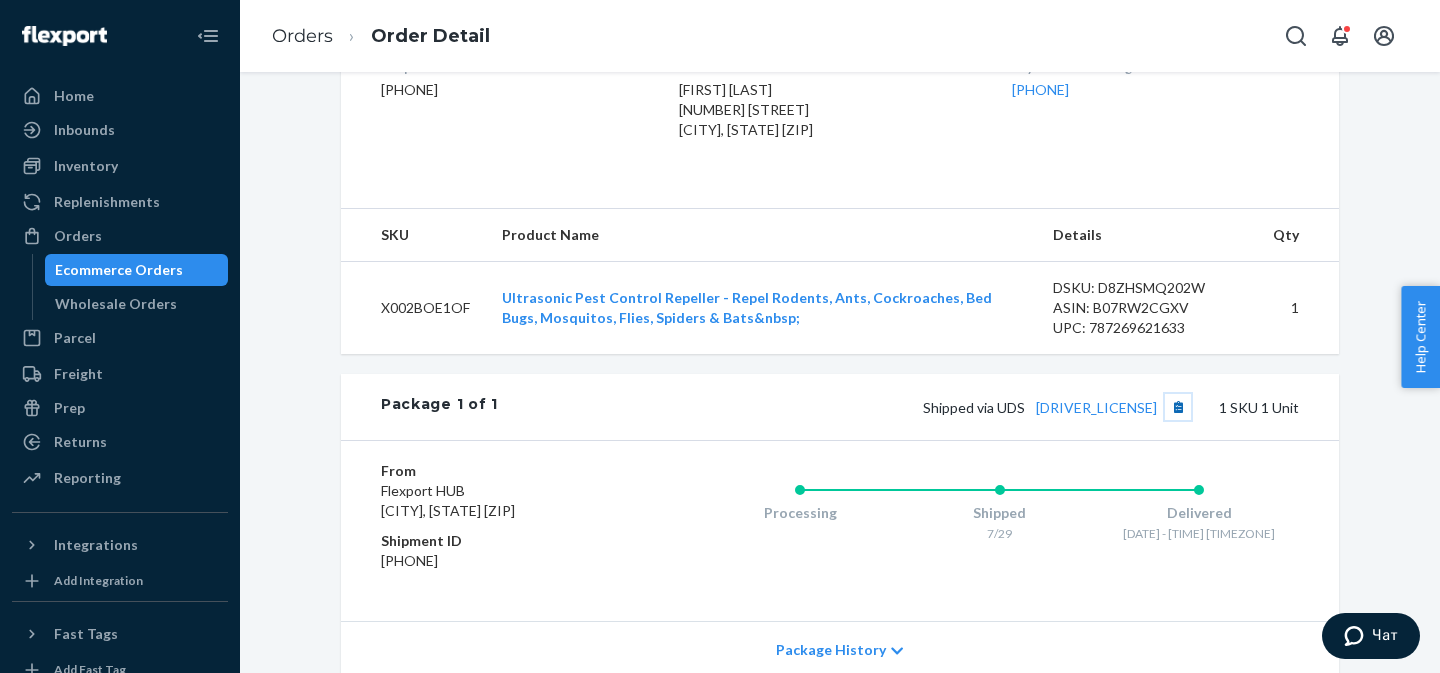 click at bounding box center (1178, 407) 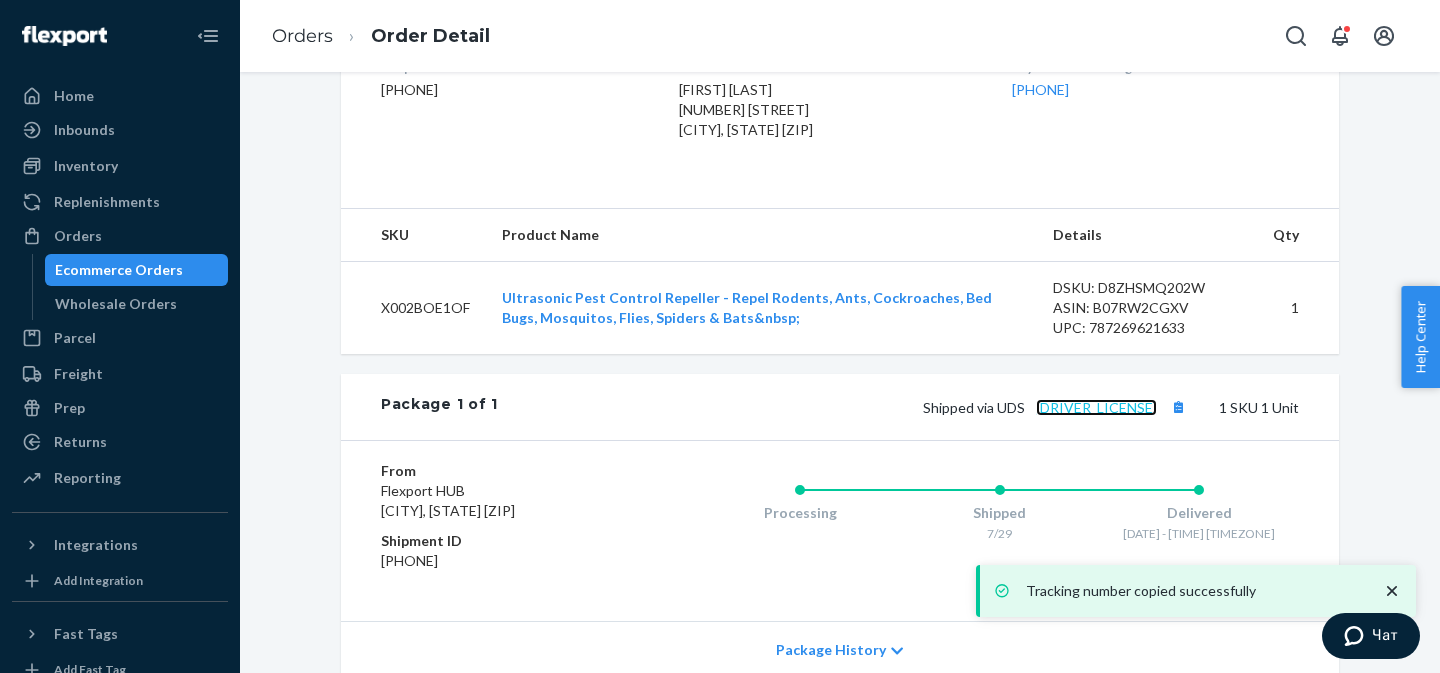 click on "EZ17536979153342" at bounding box center (1096, 407) 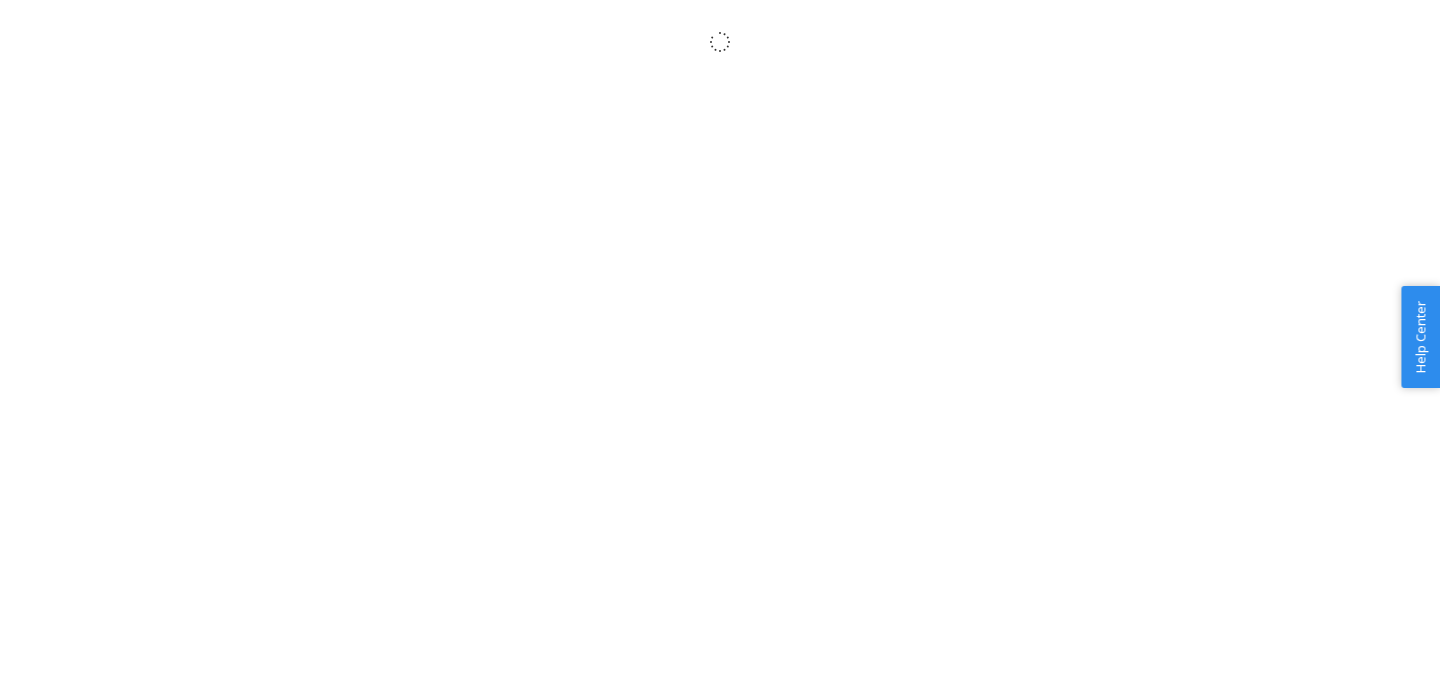 scroll, scrollTop: 0, scrollLeft: 0, axis: both 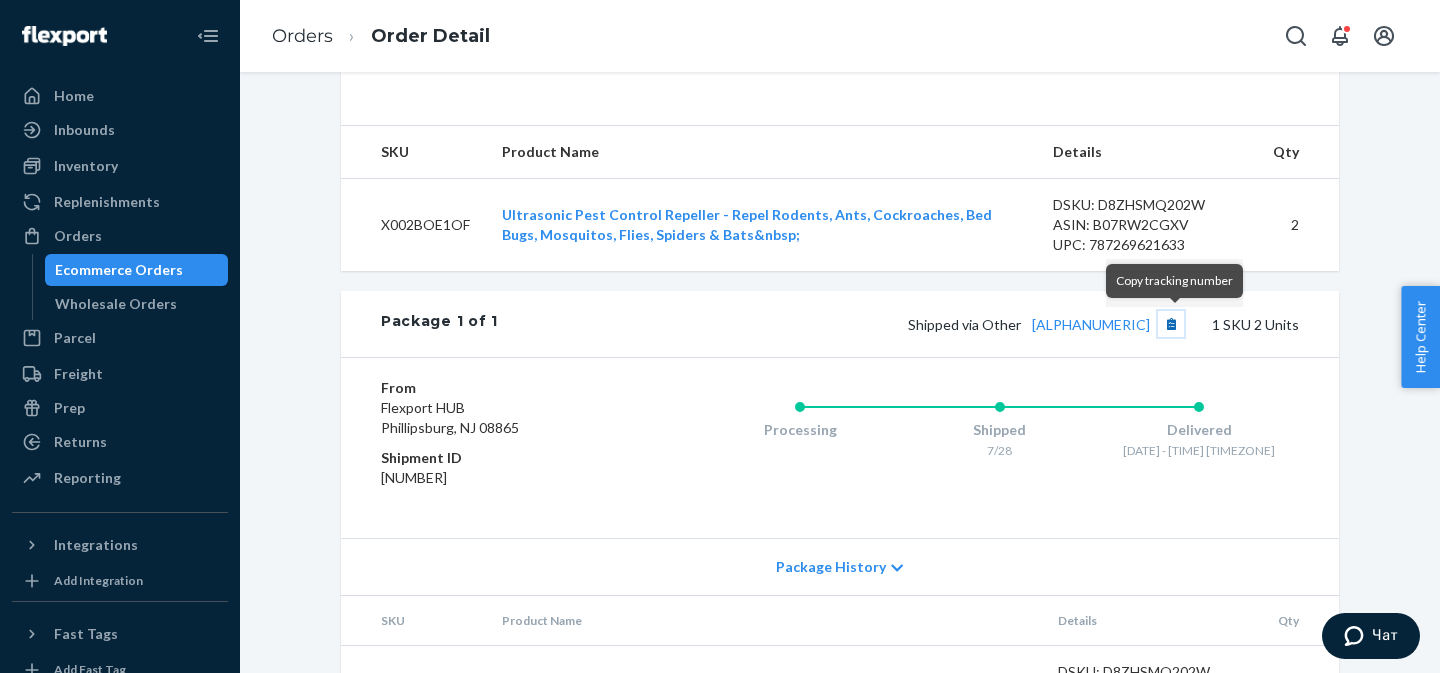click at bounding box center [1171, 324] 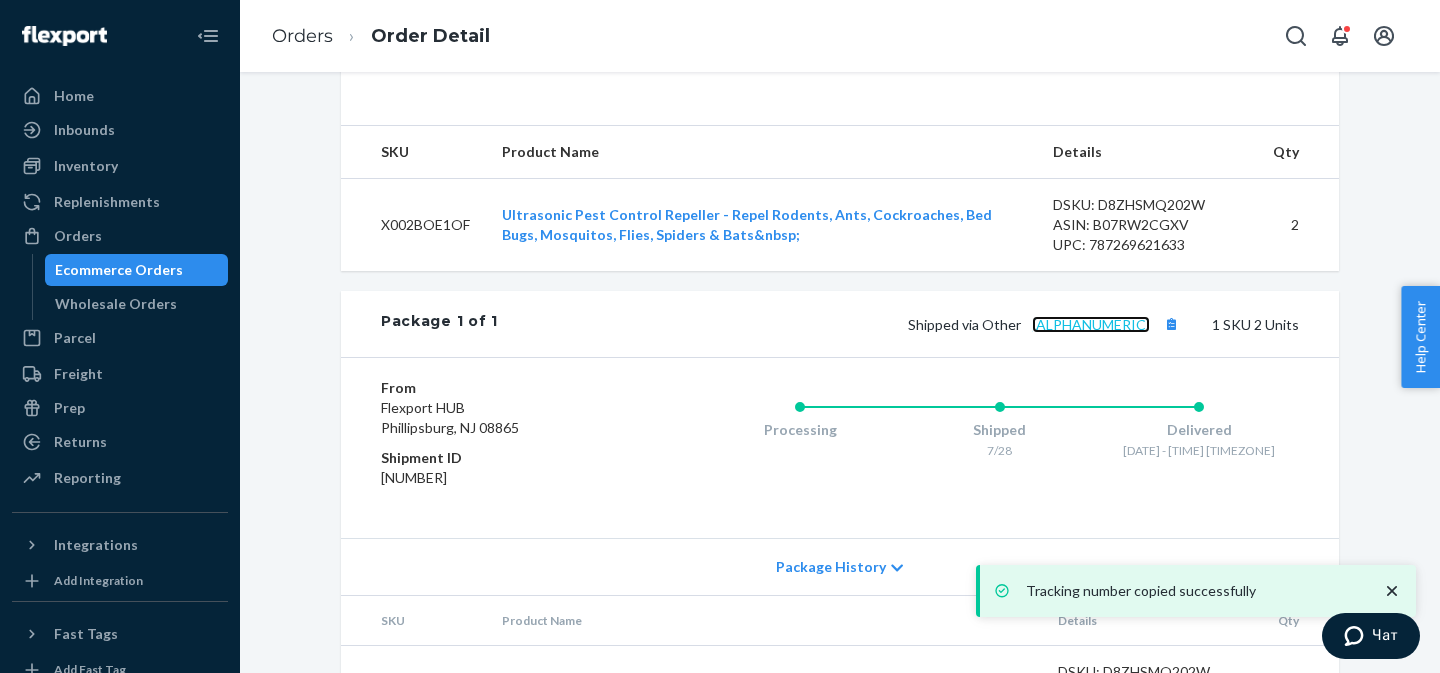 click on "qe6gmkex785n" at bounding box center (1091, 324) 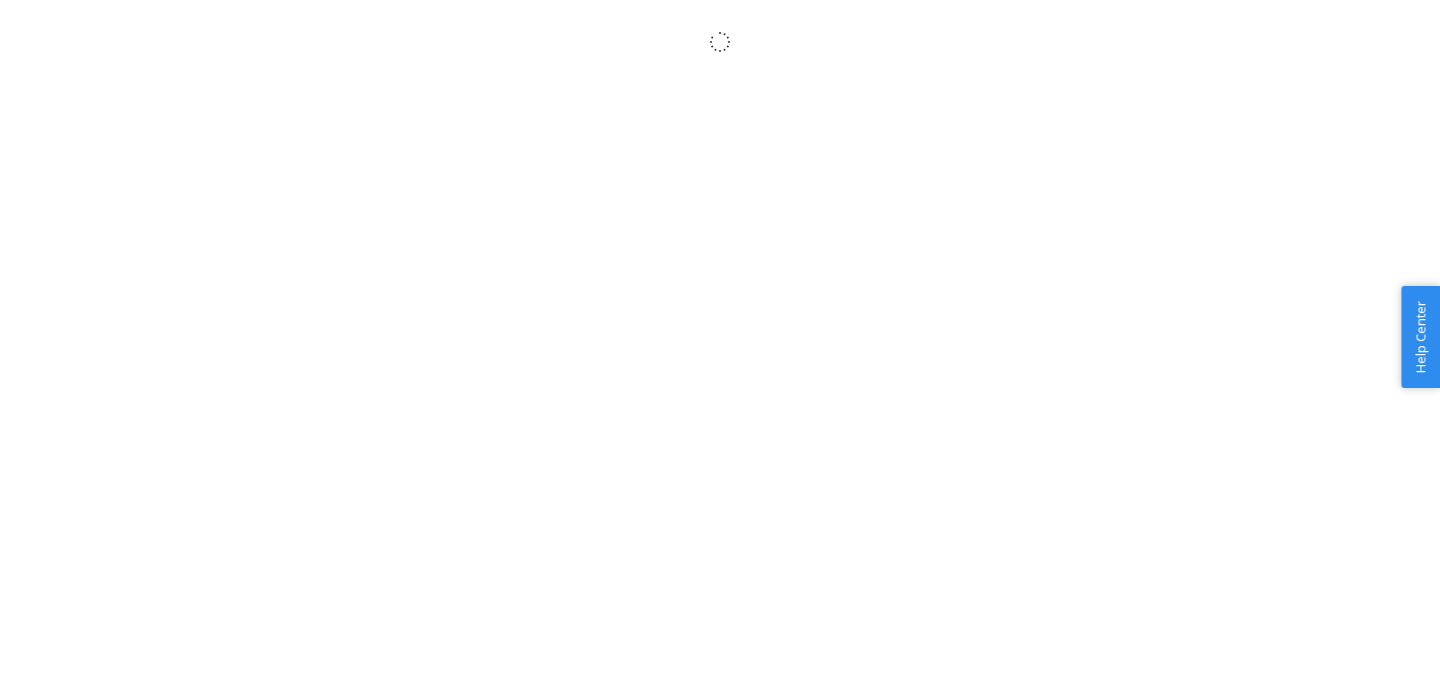 scroll, scrollTop: 0, scrollLeft: 0, axis: both 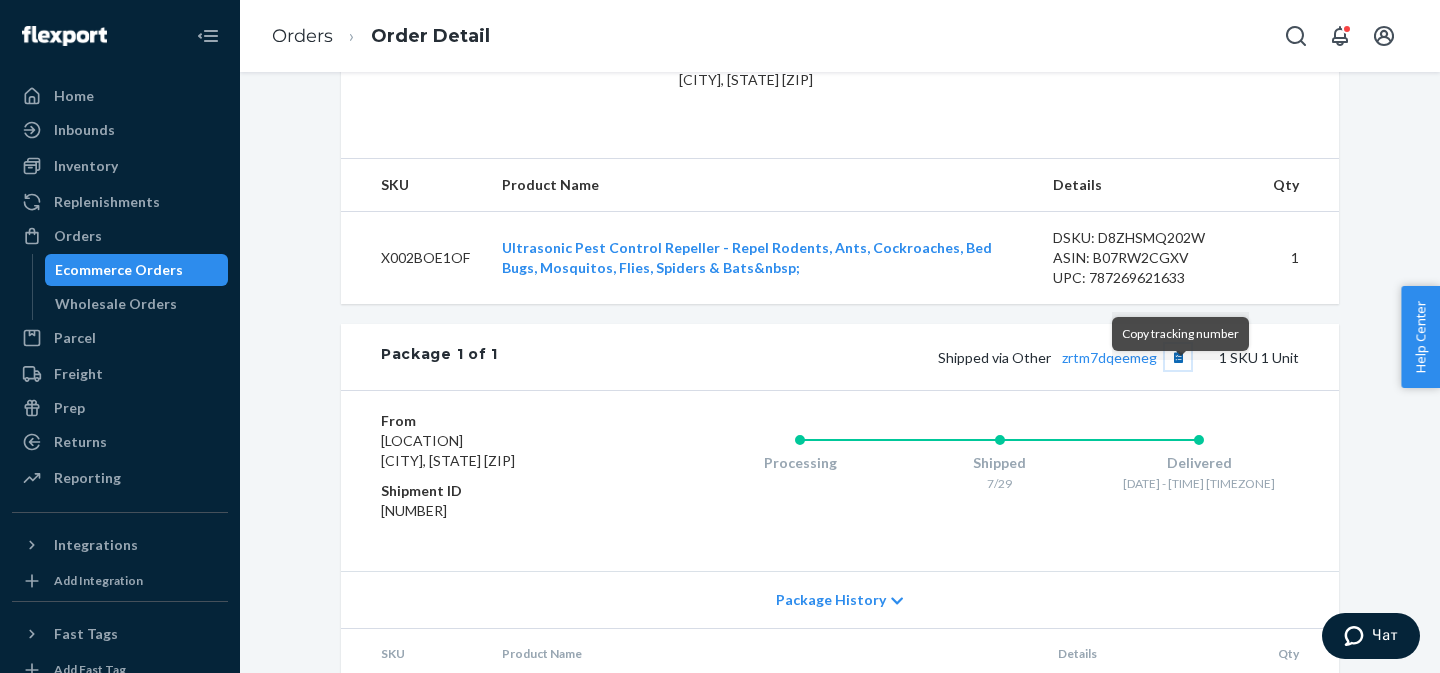 click at bounding box center (1178, 357) 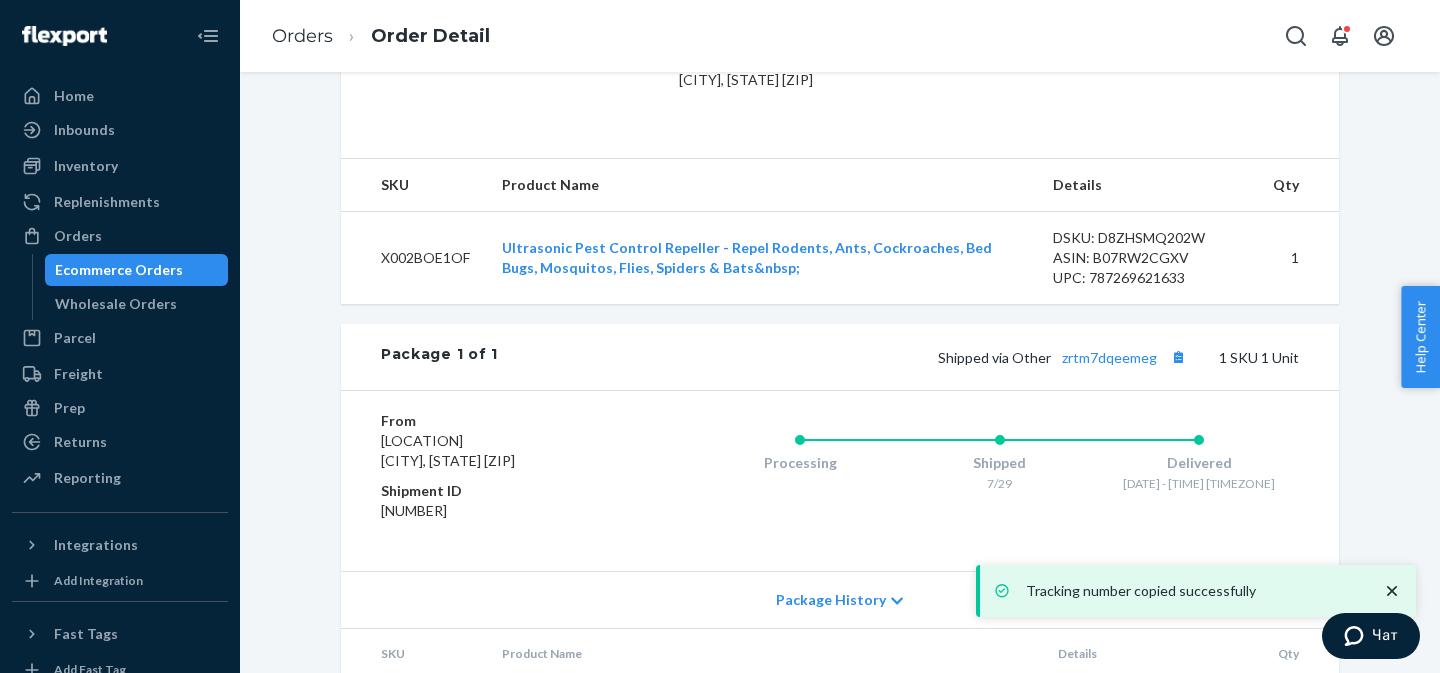 click on "Shipped via Other   zrtm7dqeemeg 1   SKU   1   Unit" at bounding box center (898, 357) 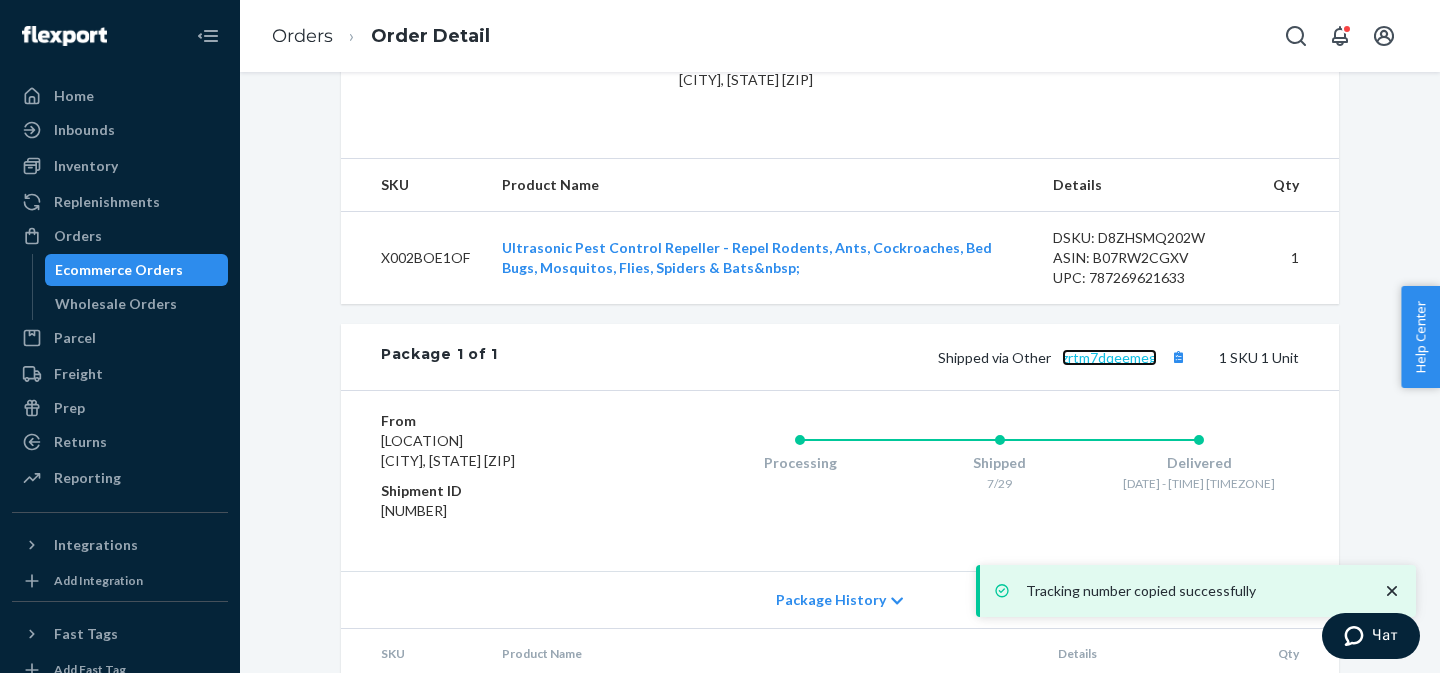 click on "zrtm7dqeemeg" at bounding box center [1109, 357] 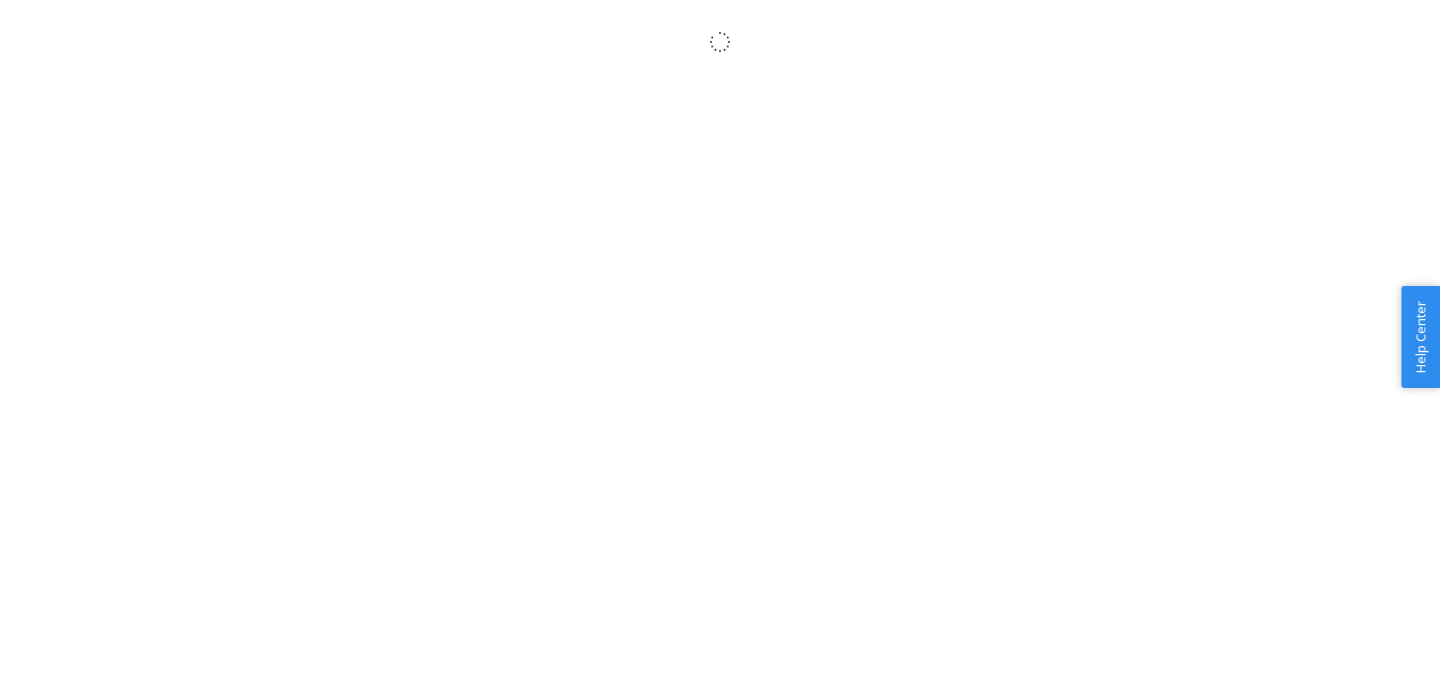 scroll, scrollTop: 0, scrollLeft: 0, axis: both 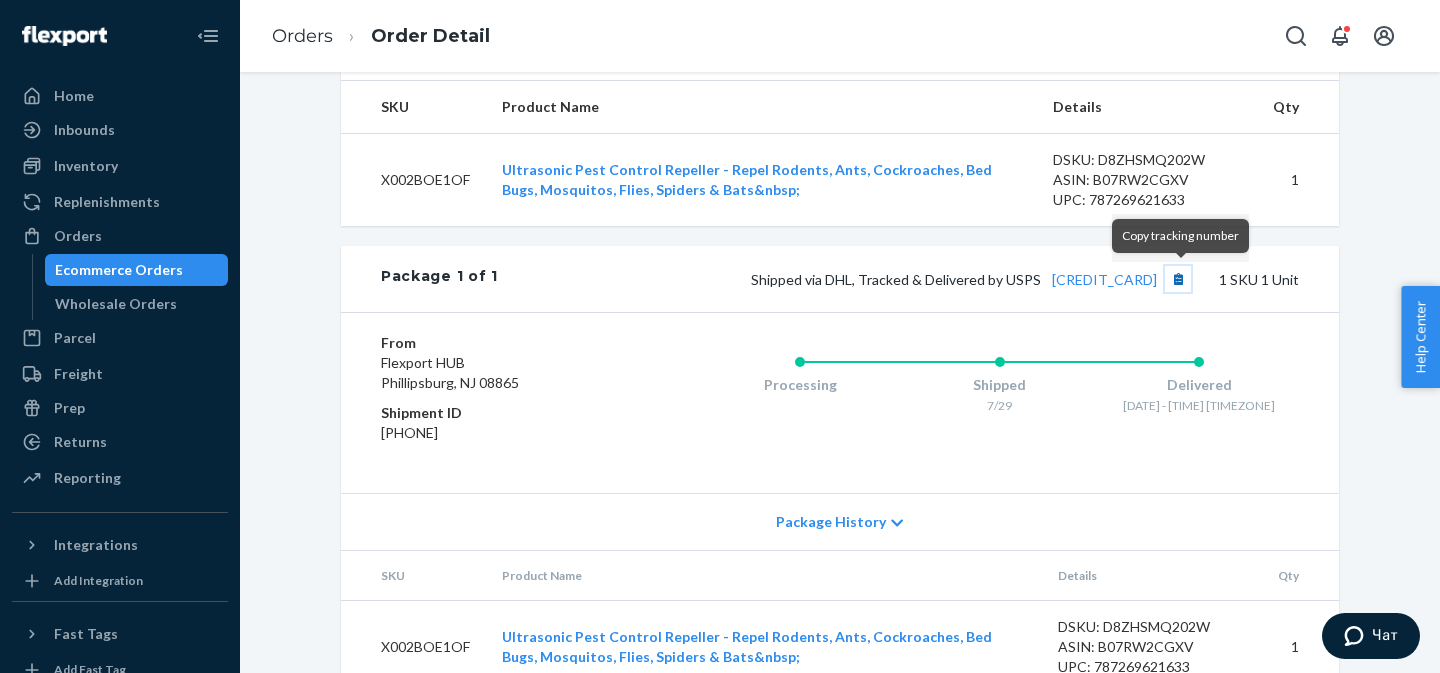 click at bounding box center (1178, 279) 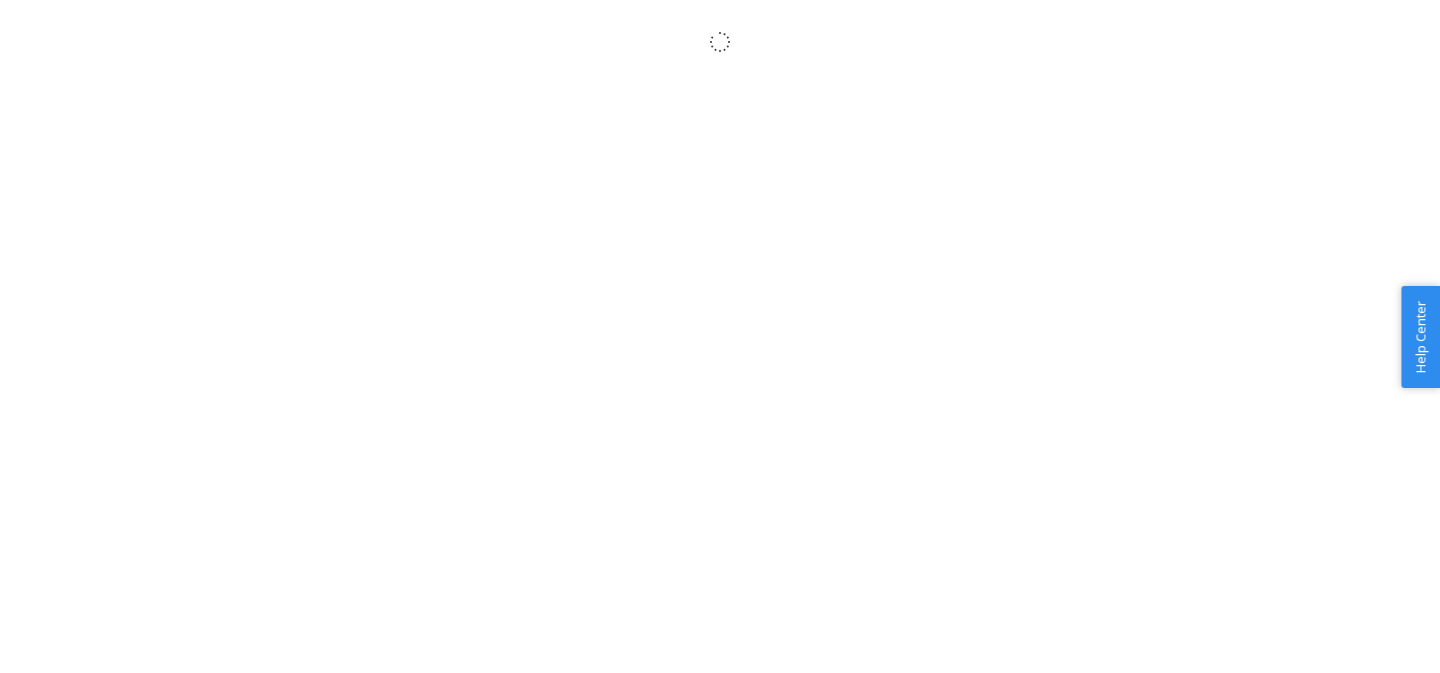 scroll, scrollTop: 0, scrollLeft: 0, axis: both 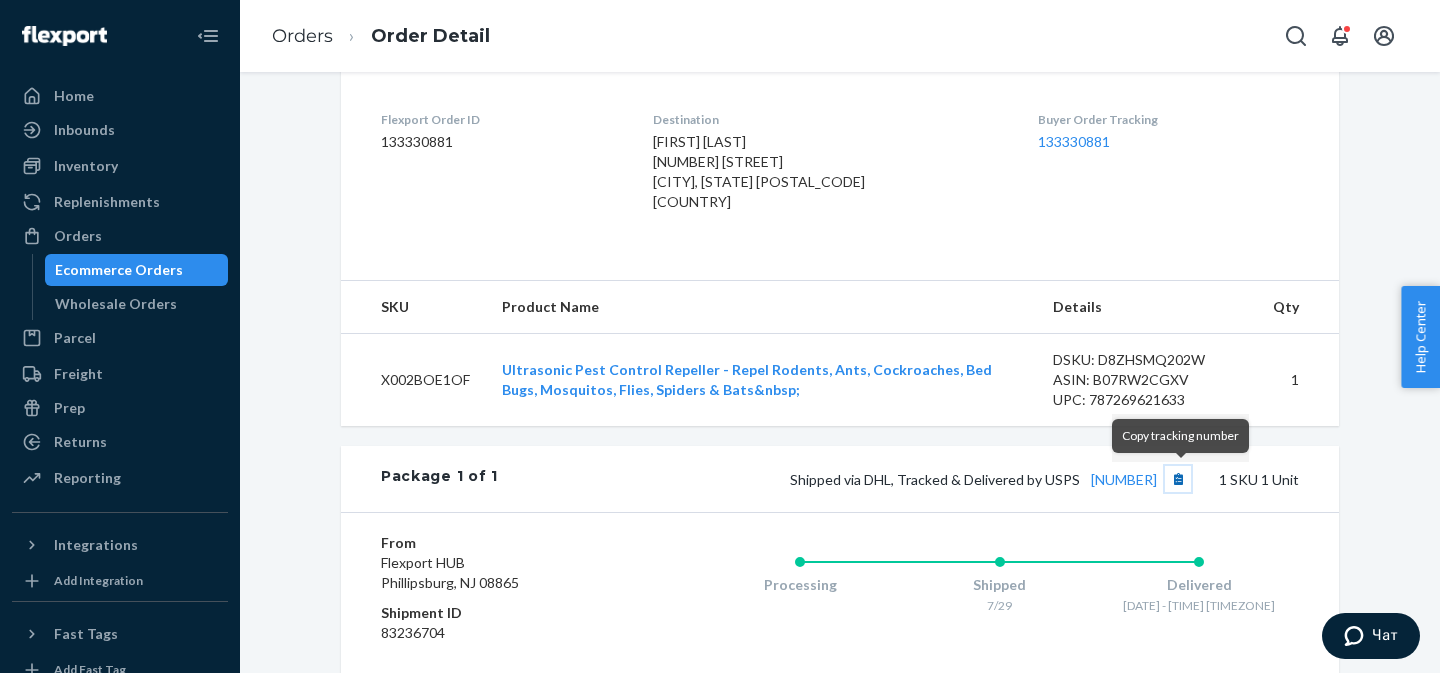 click at bounding box center (1178, 479) 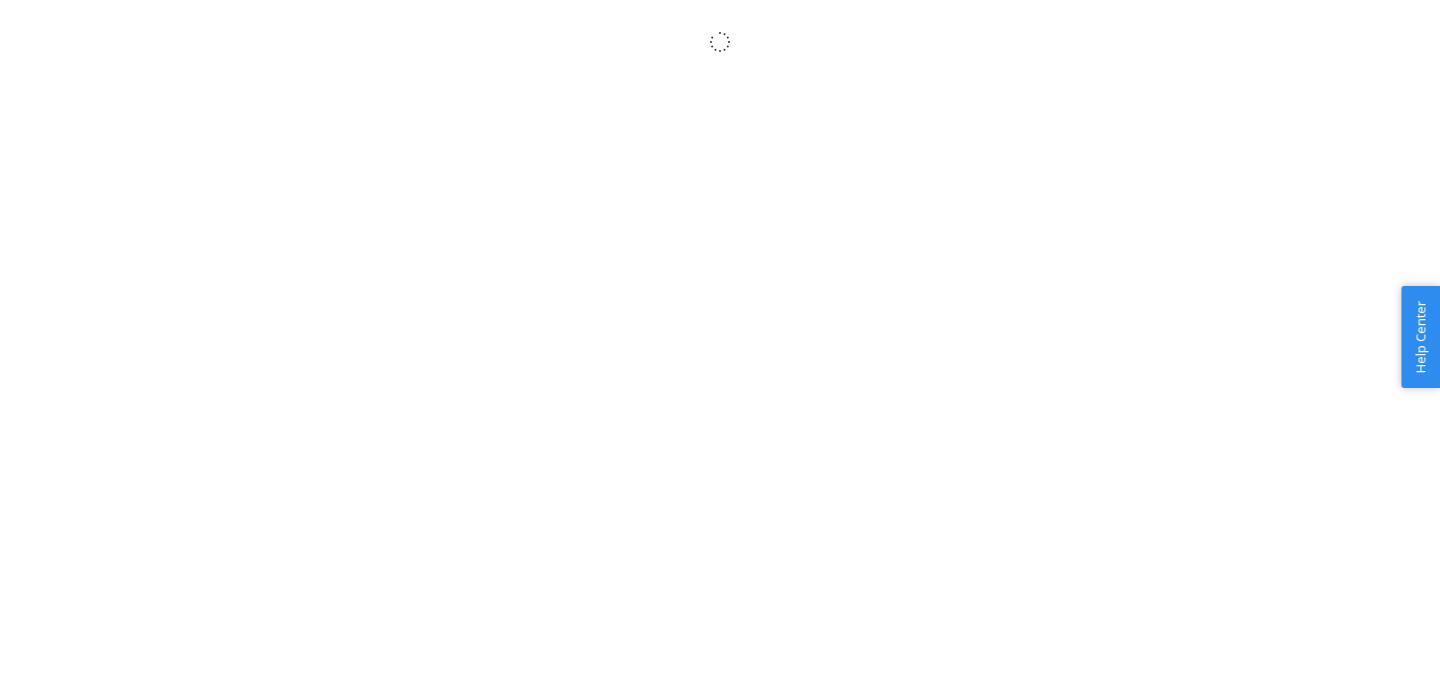 scroll, scrollTop: 0, scrollLeft: 0, axis: both 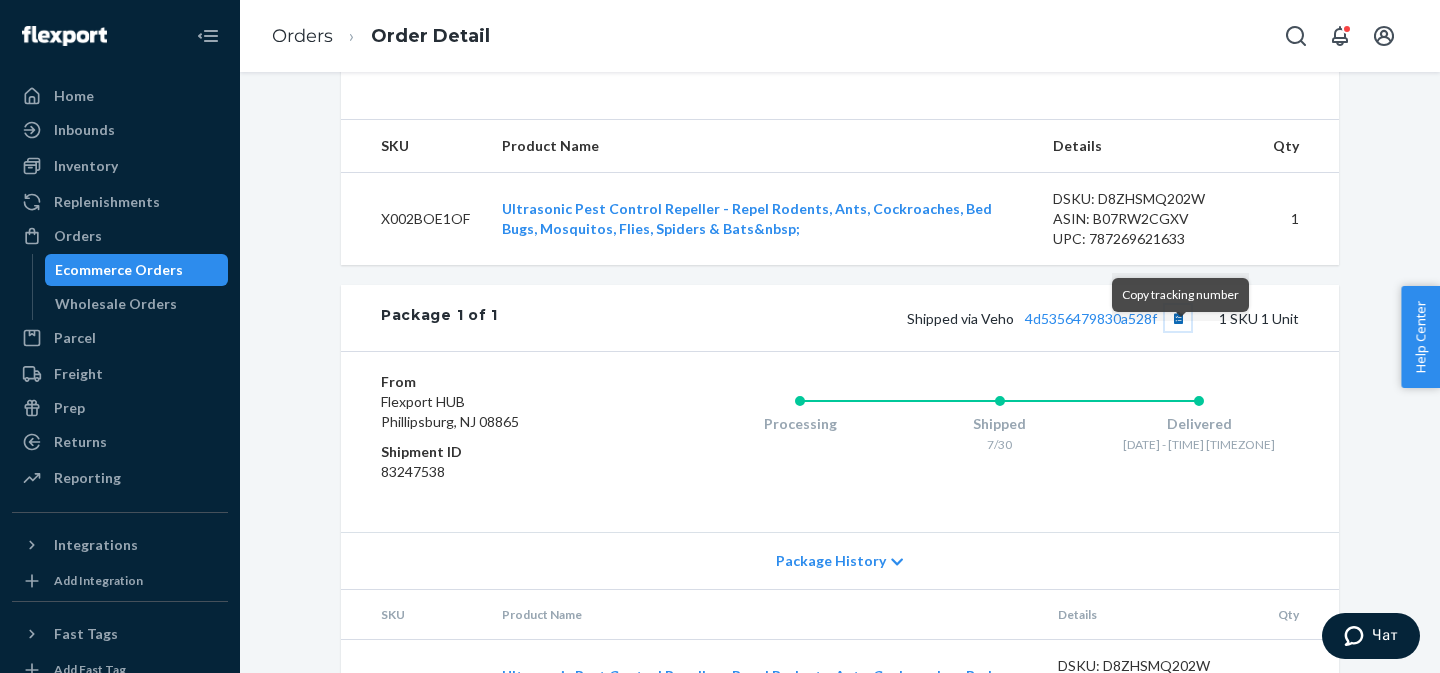 click at bounding box center [1178, 318] 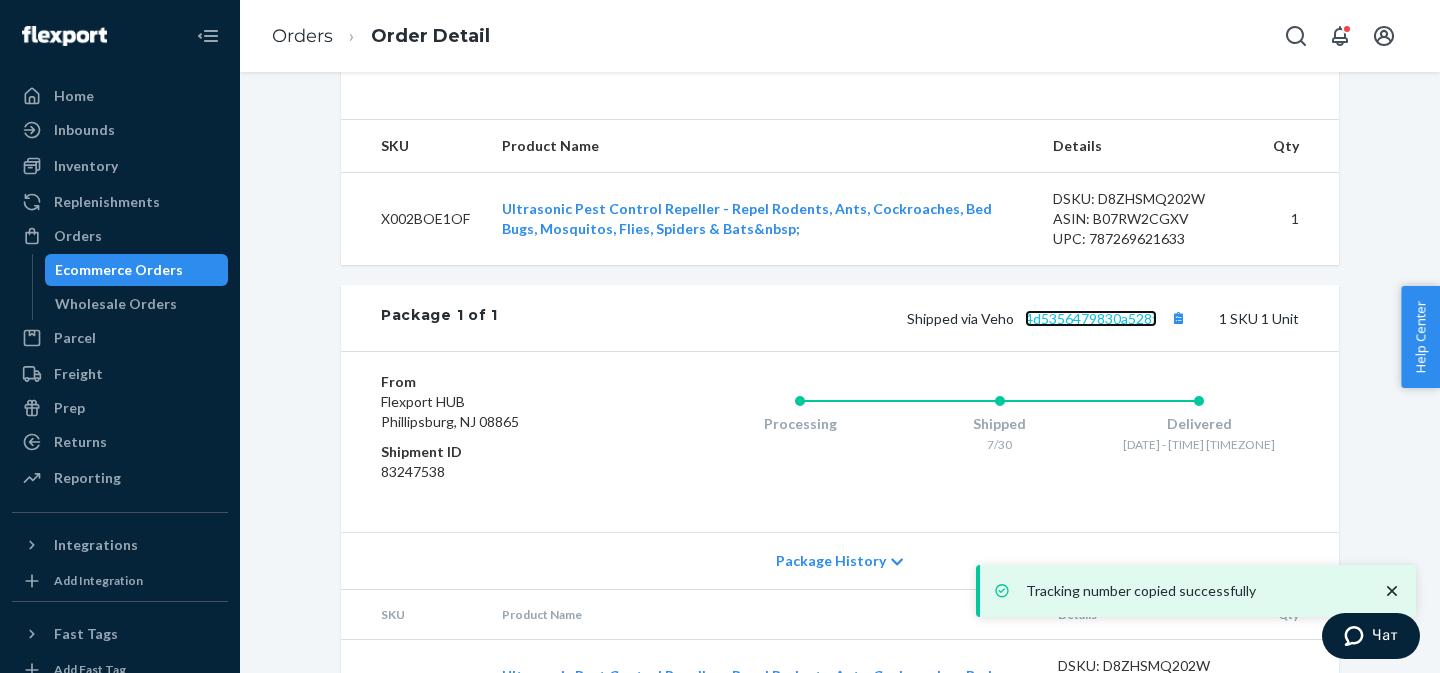 click on "4d5356479830a528f" at bounding box center (1091, 318) 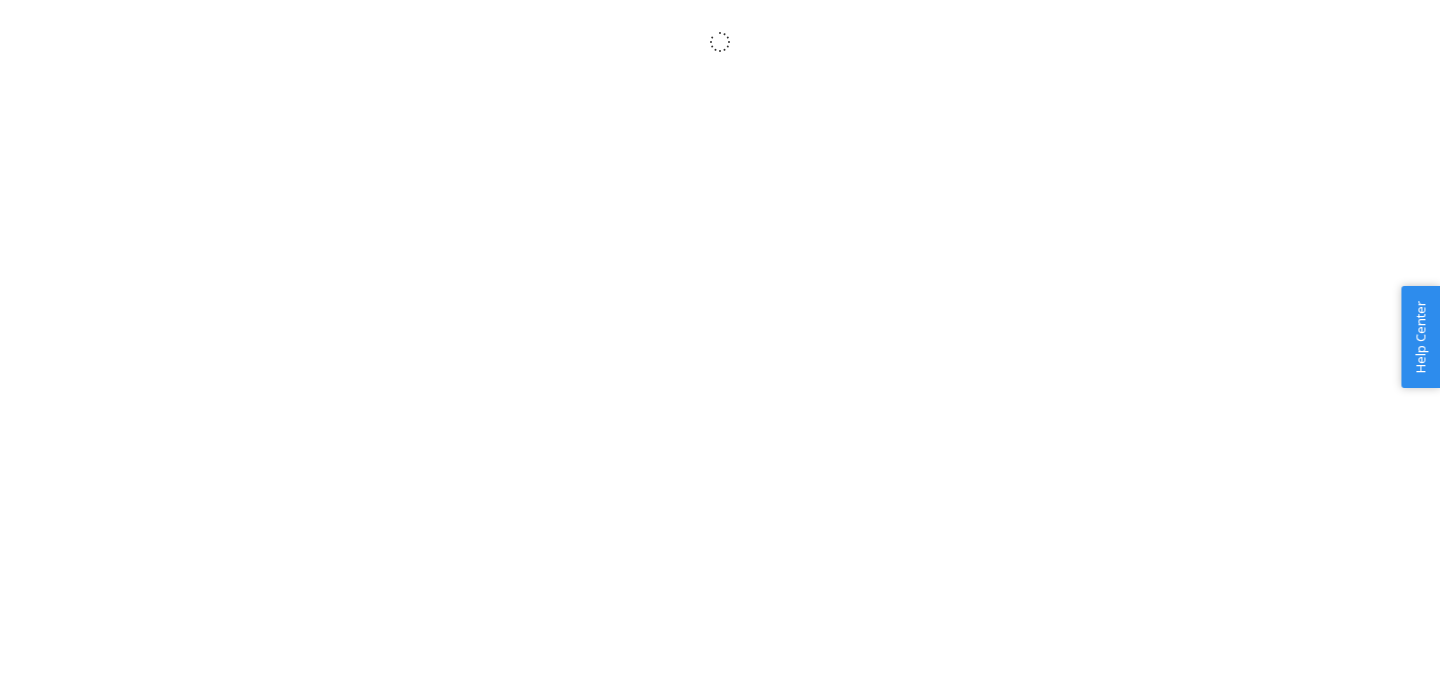 scroll, scrollTop: 0, scrollLeft: 0, axis: both 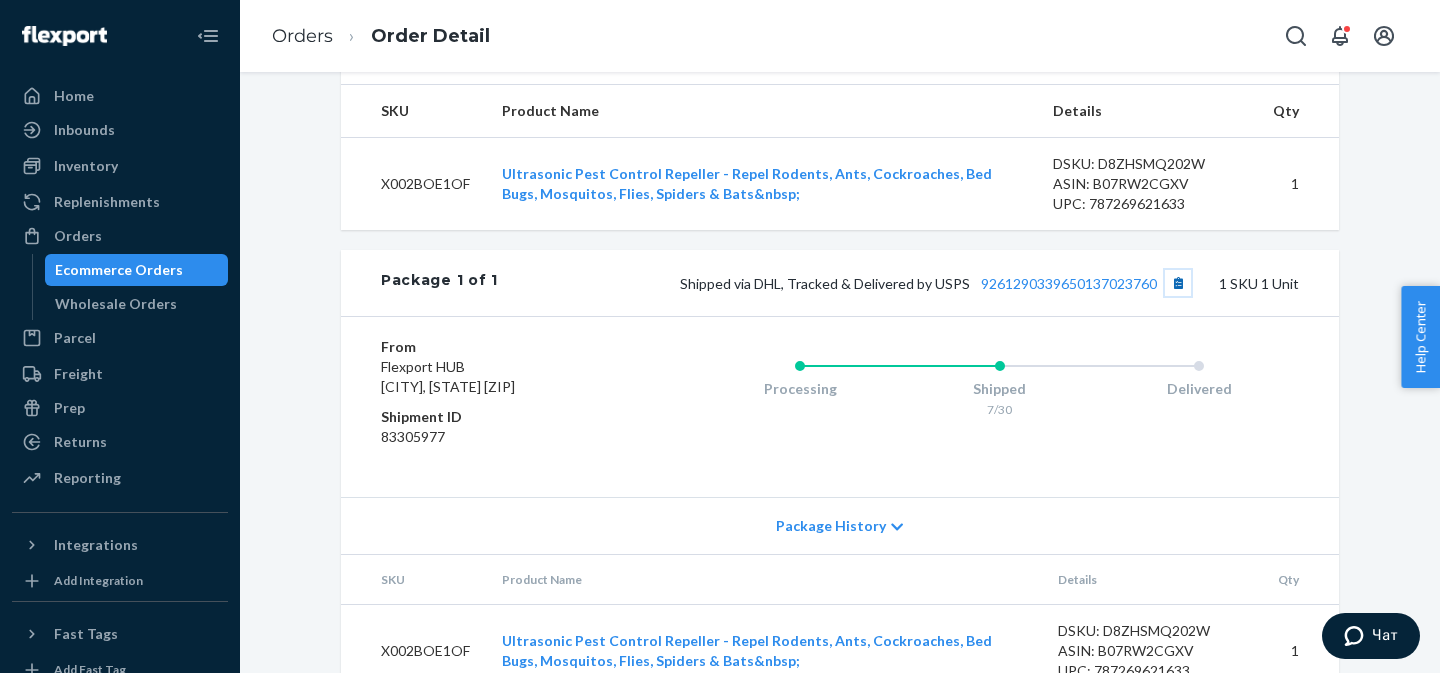 click at bounding box center [1178, 283] 